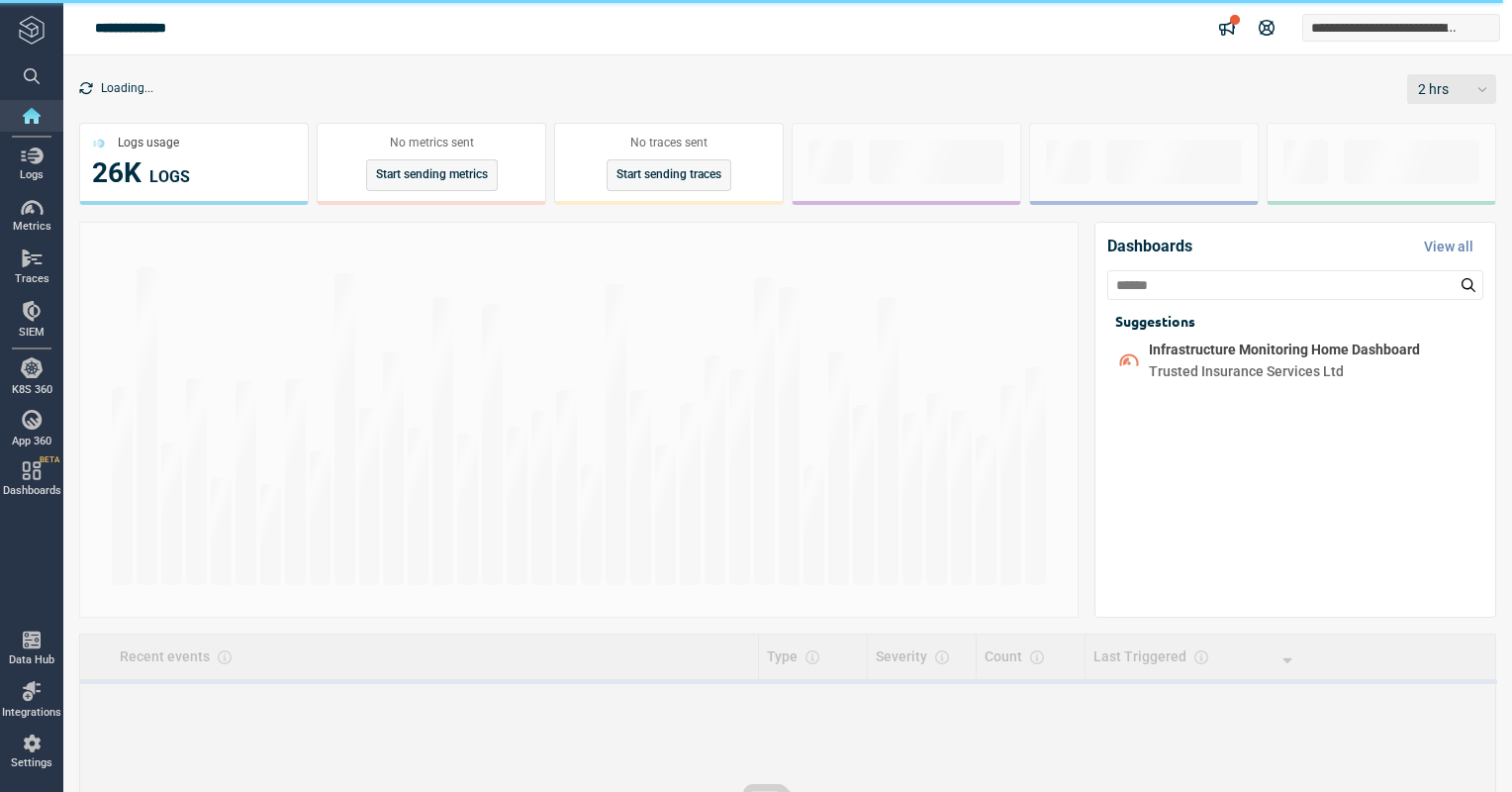scroll, scrollTop: 0, scrollLeft: 0, axis: both 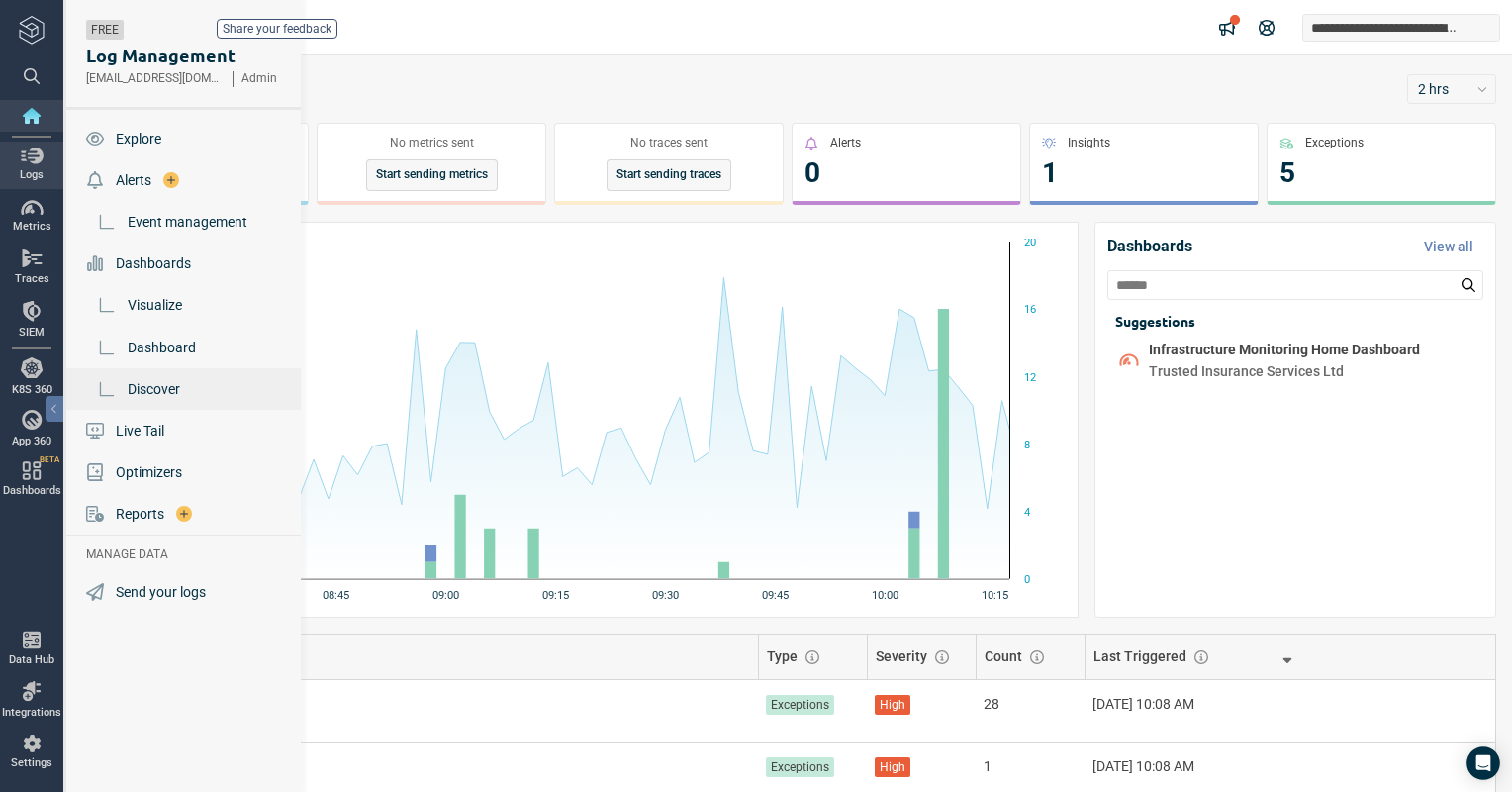 click on "Discover" at bounding box center (153, 389) 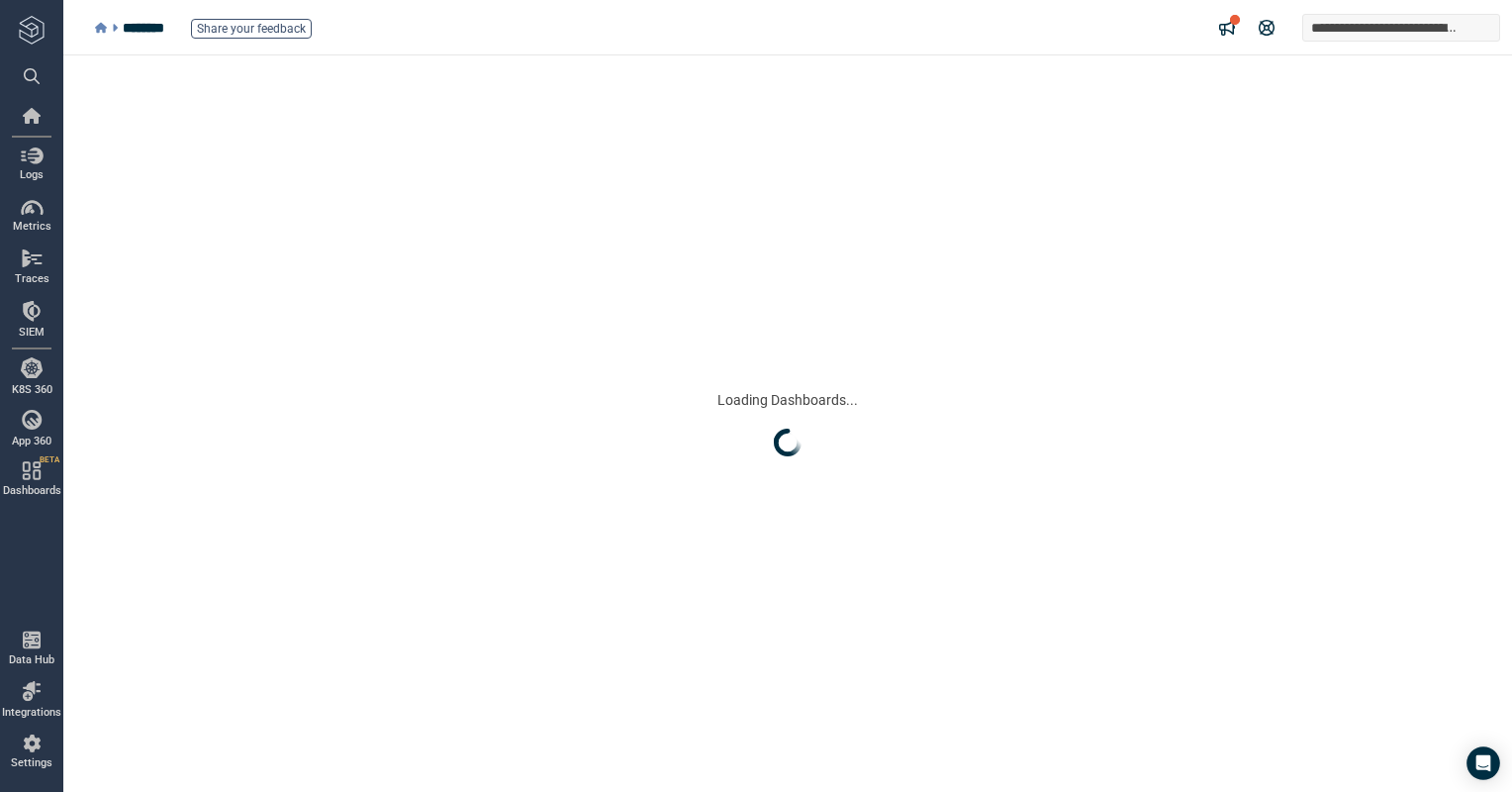 scroll, scrollTop: 0, scrollLeft: 0, axis: both 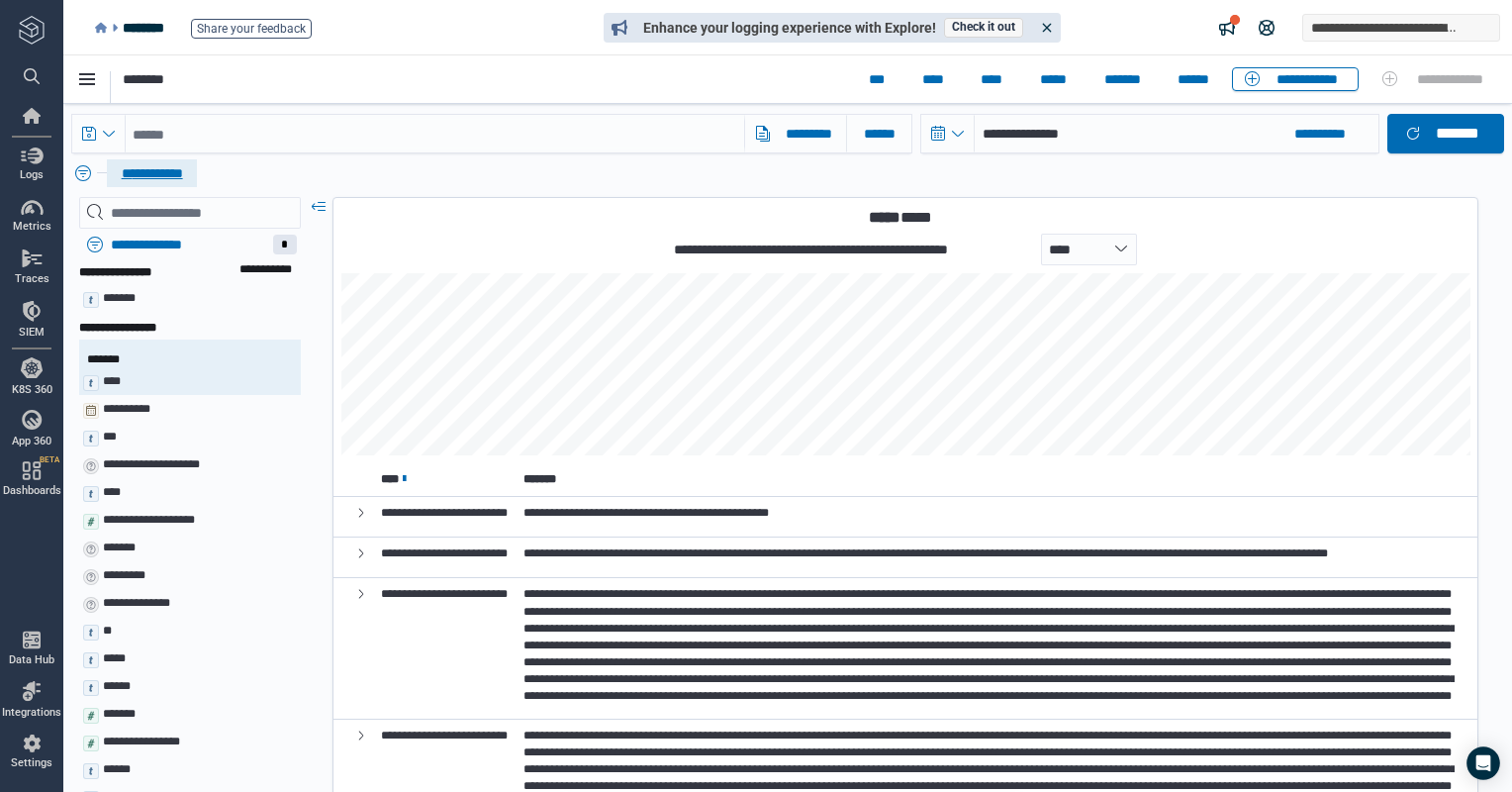 click on "**********" at bounding box center [151, 173] 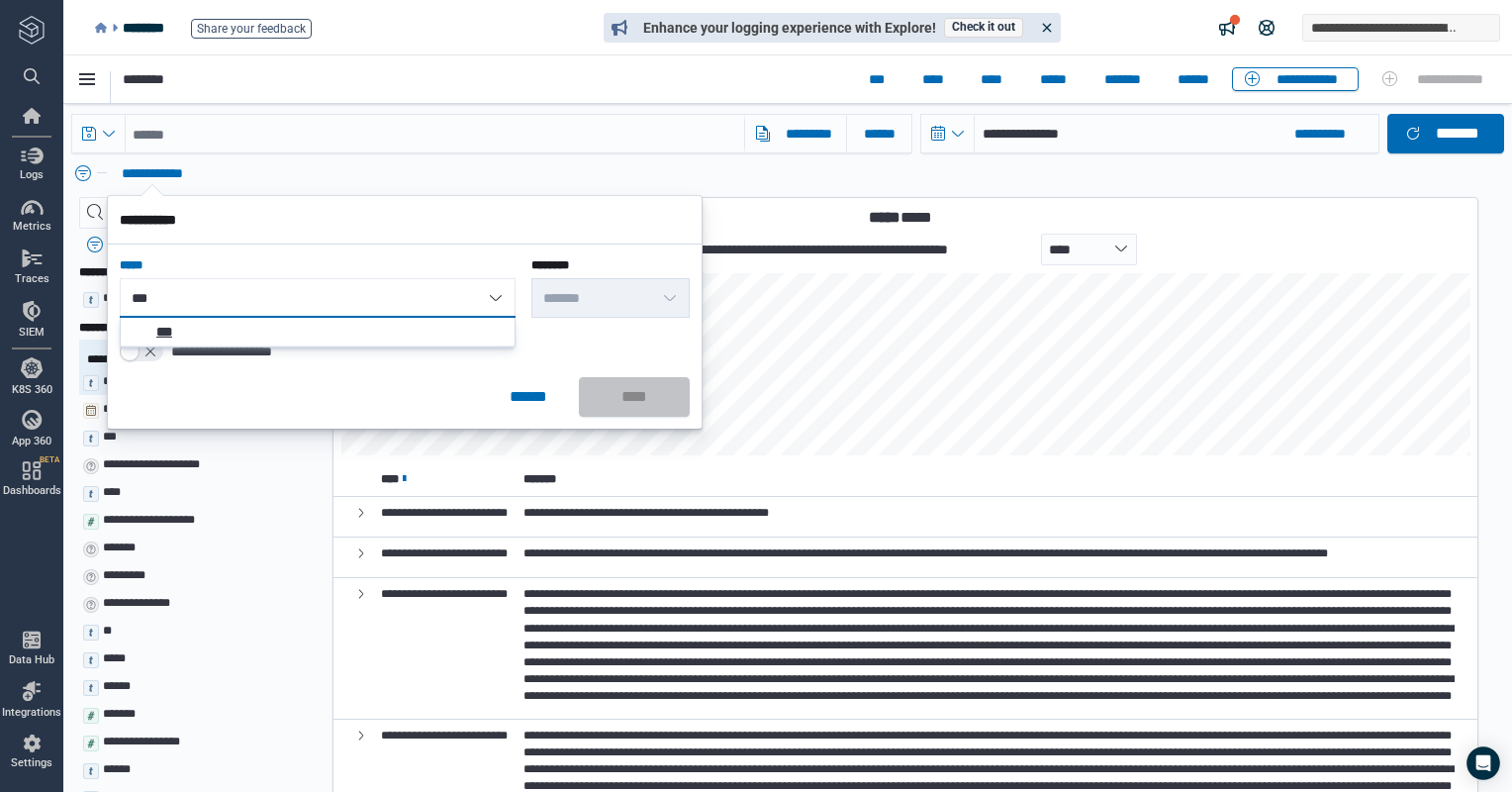 type on "***" 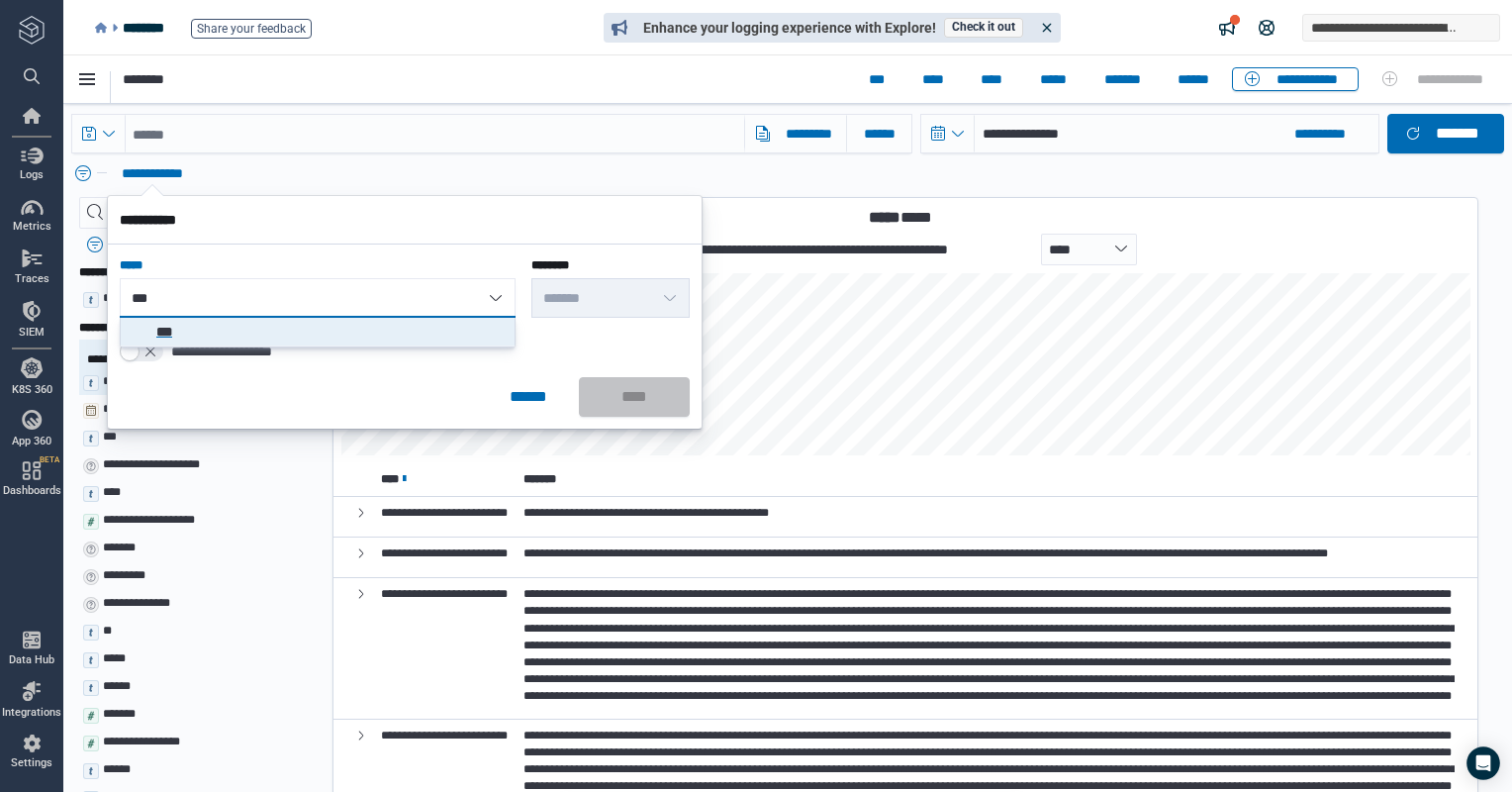 click on "***" 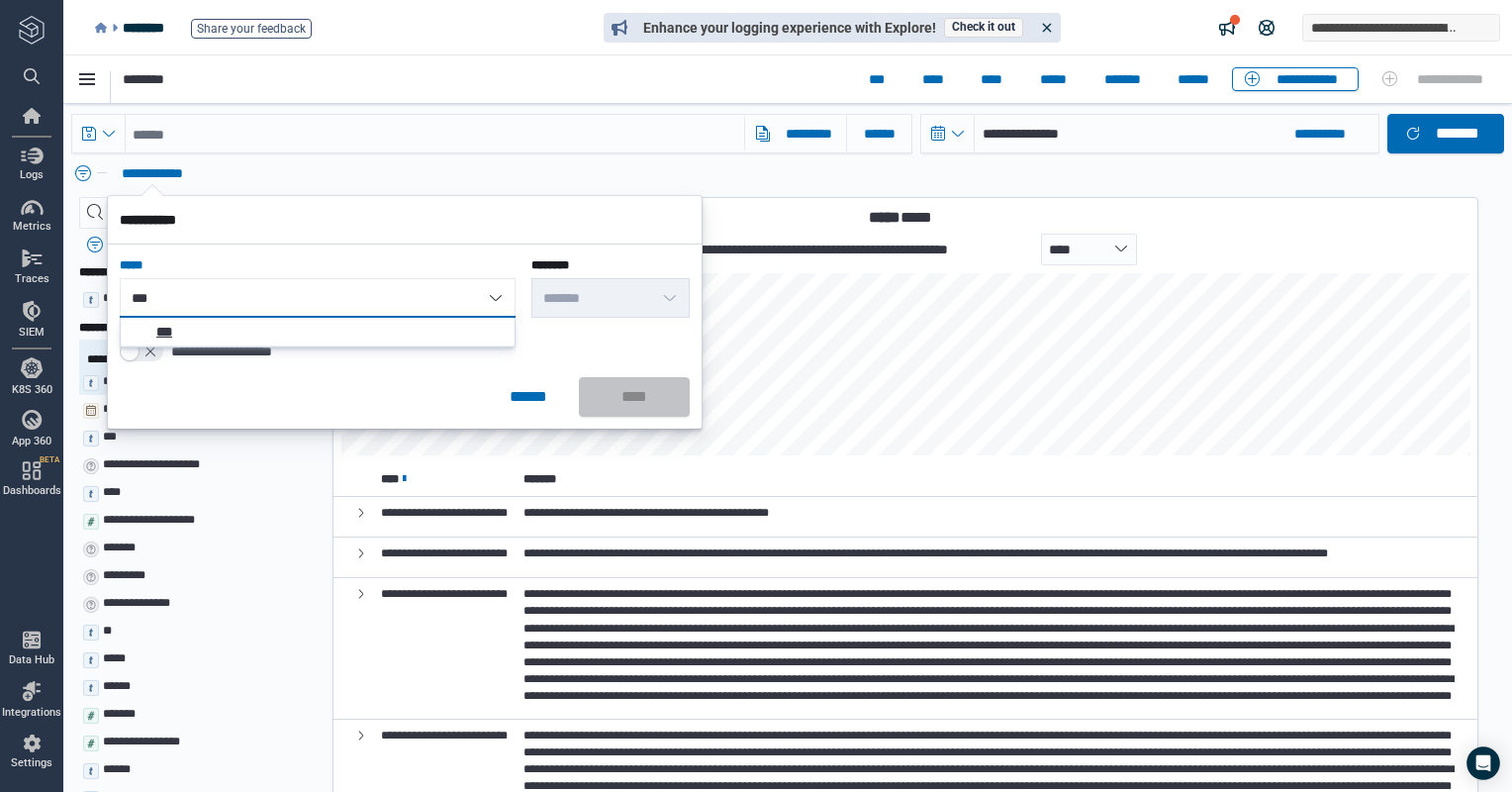 type 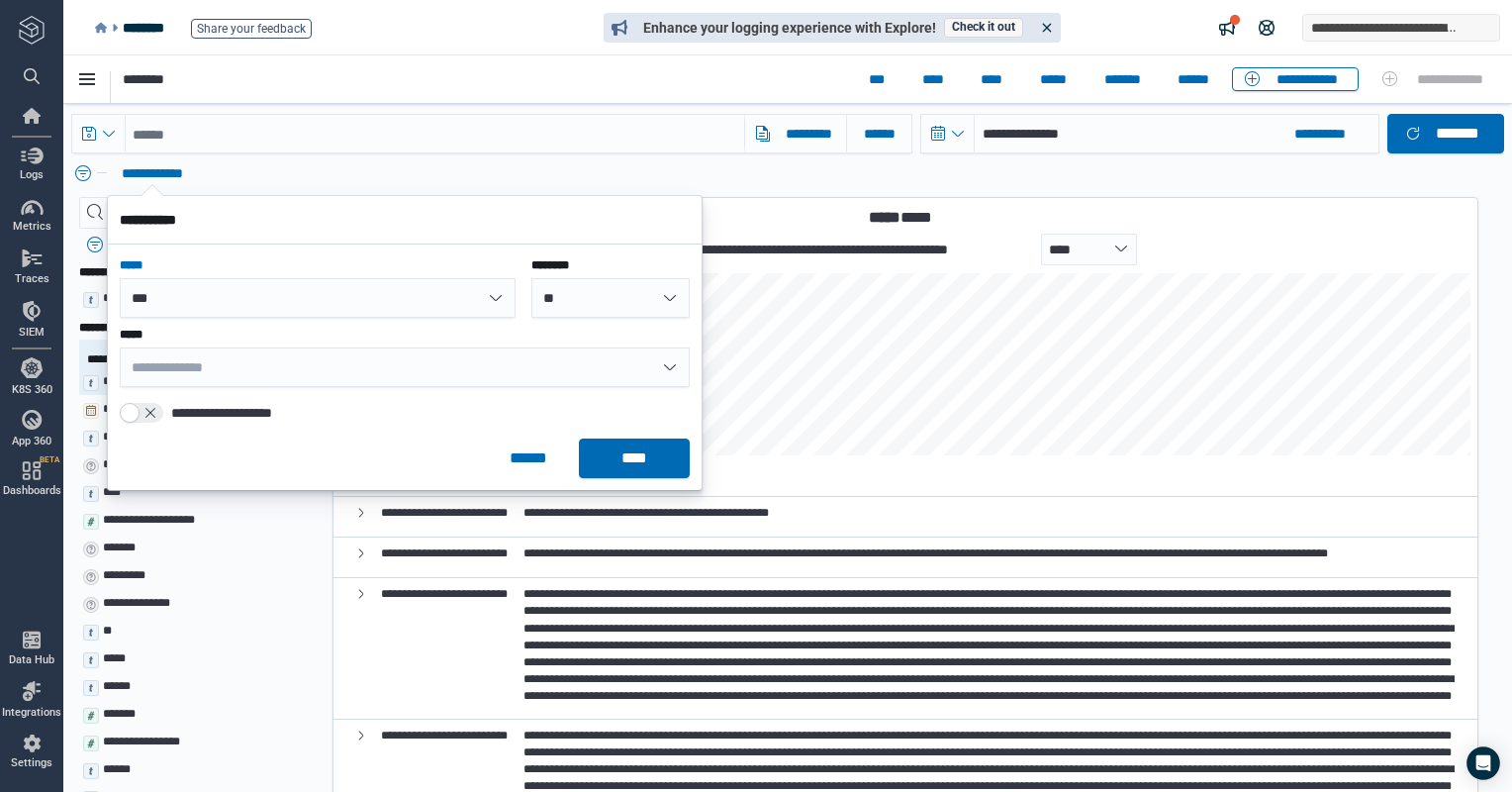 click on "**********" at bounding box center [405, 367] 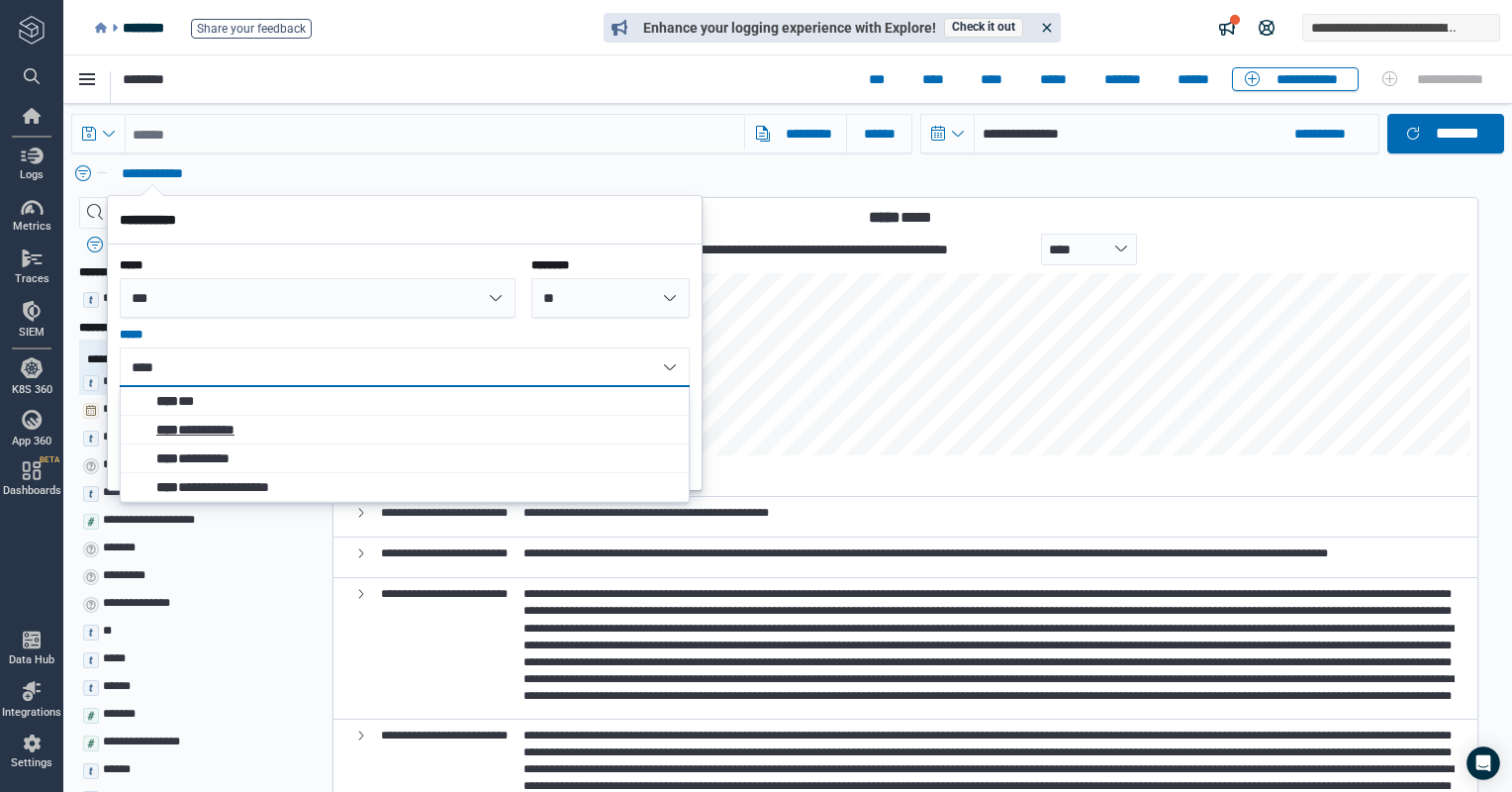 type on "****" 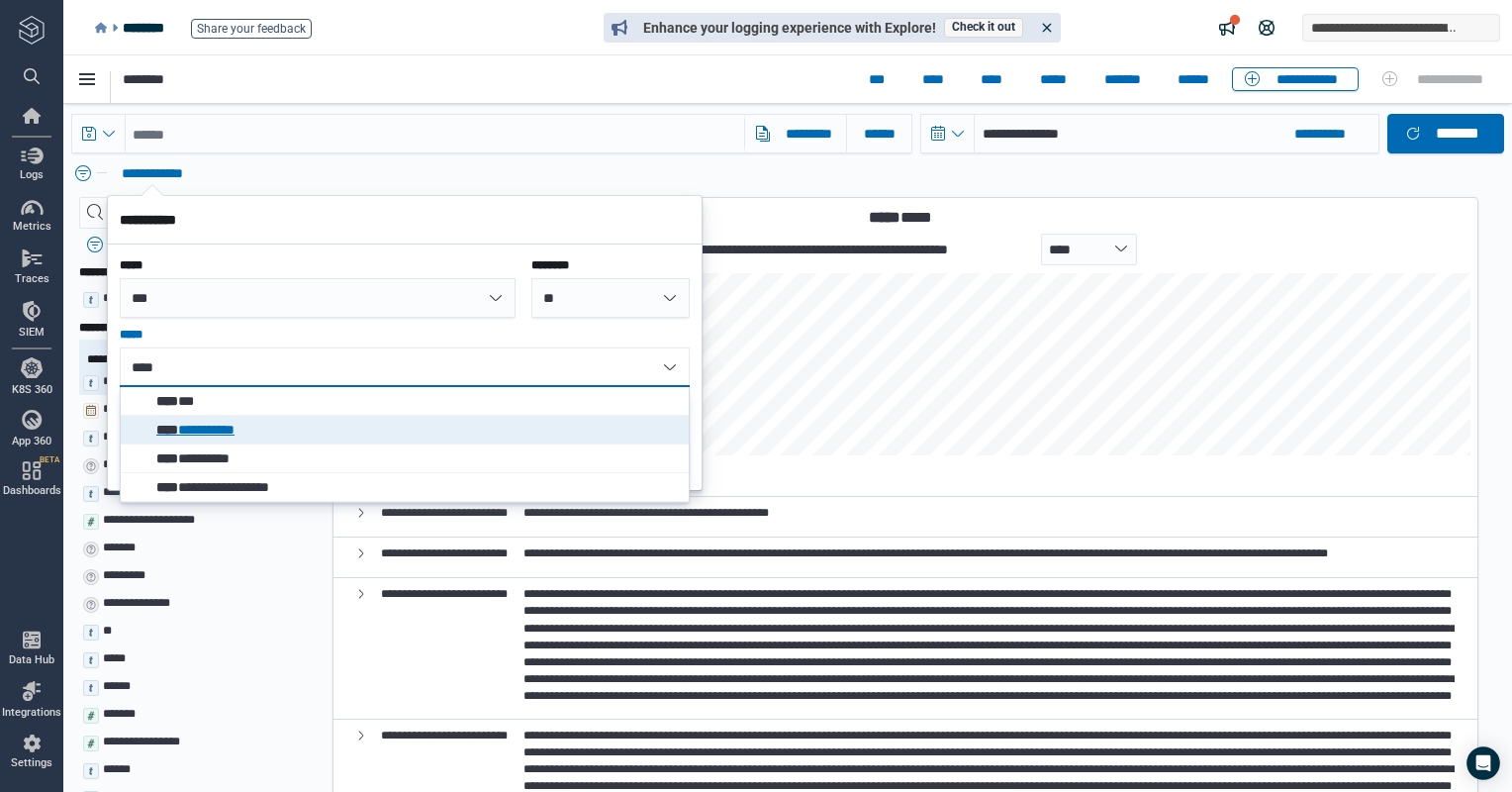 click on "**********" at bounding box center (418, 430) 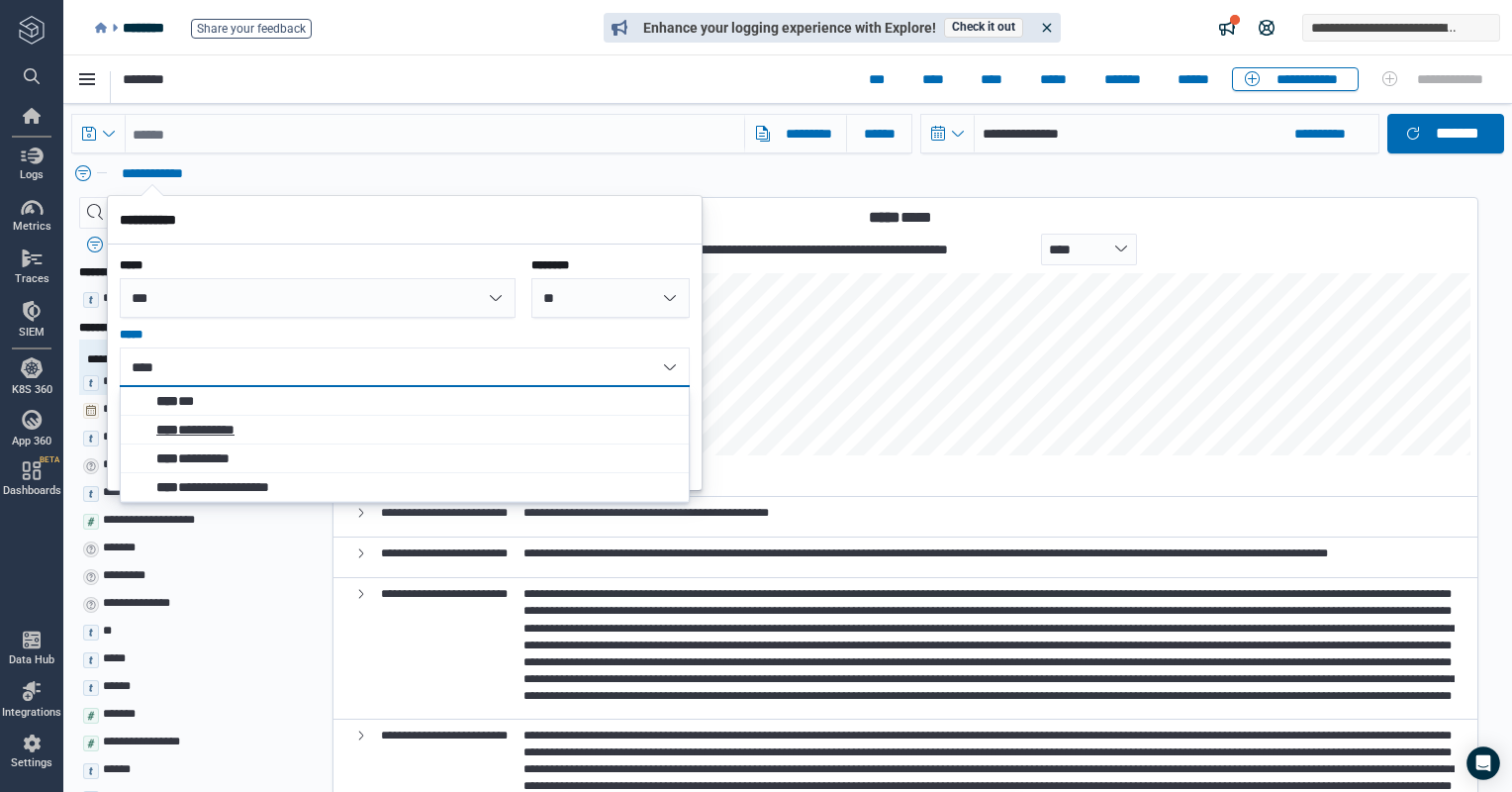type 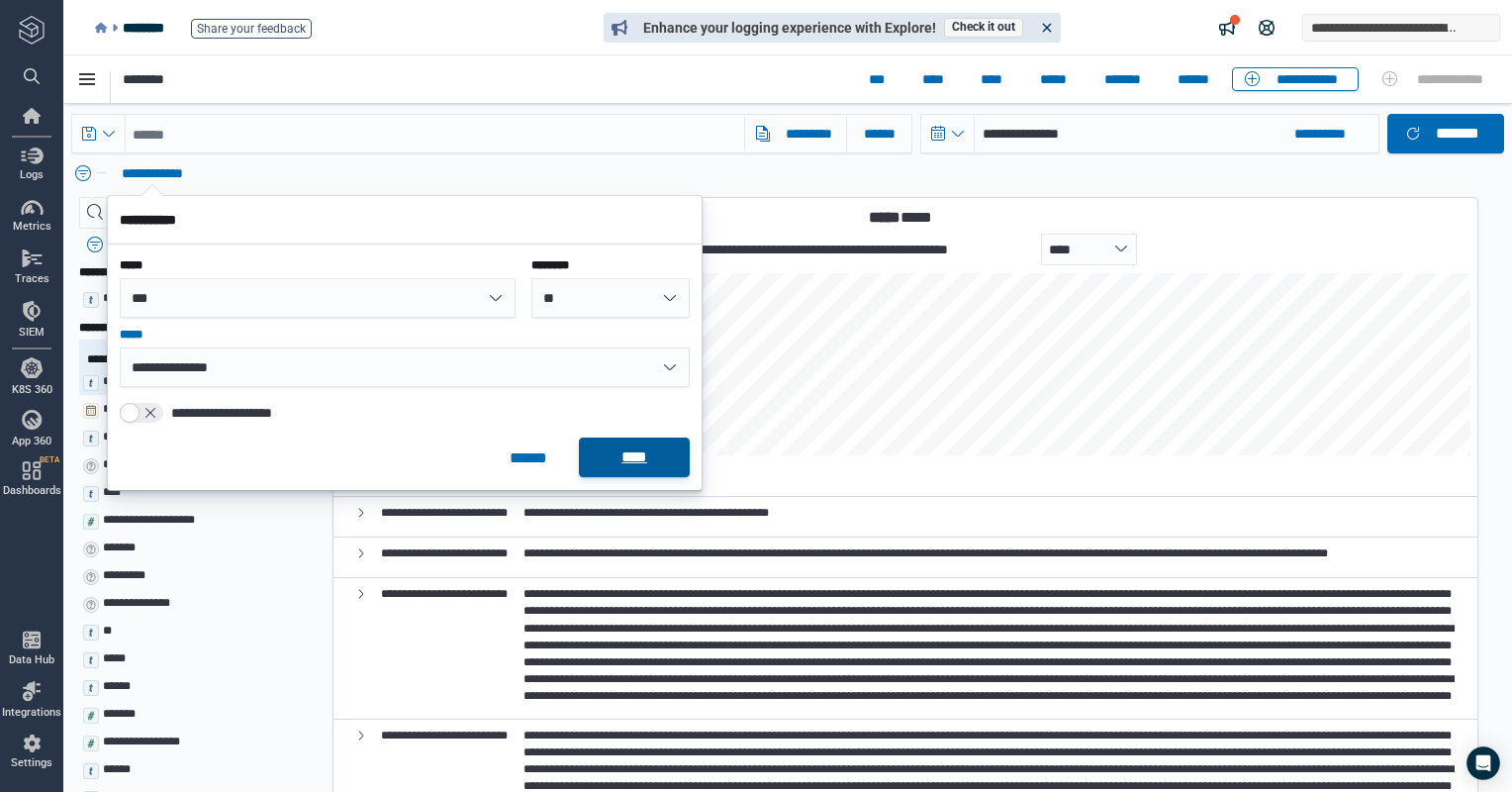 click on "****" at bounding box center (634, 457) 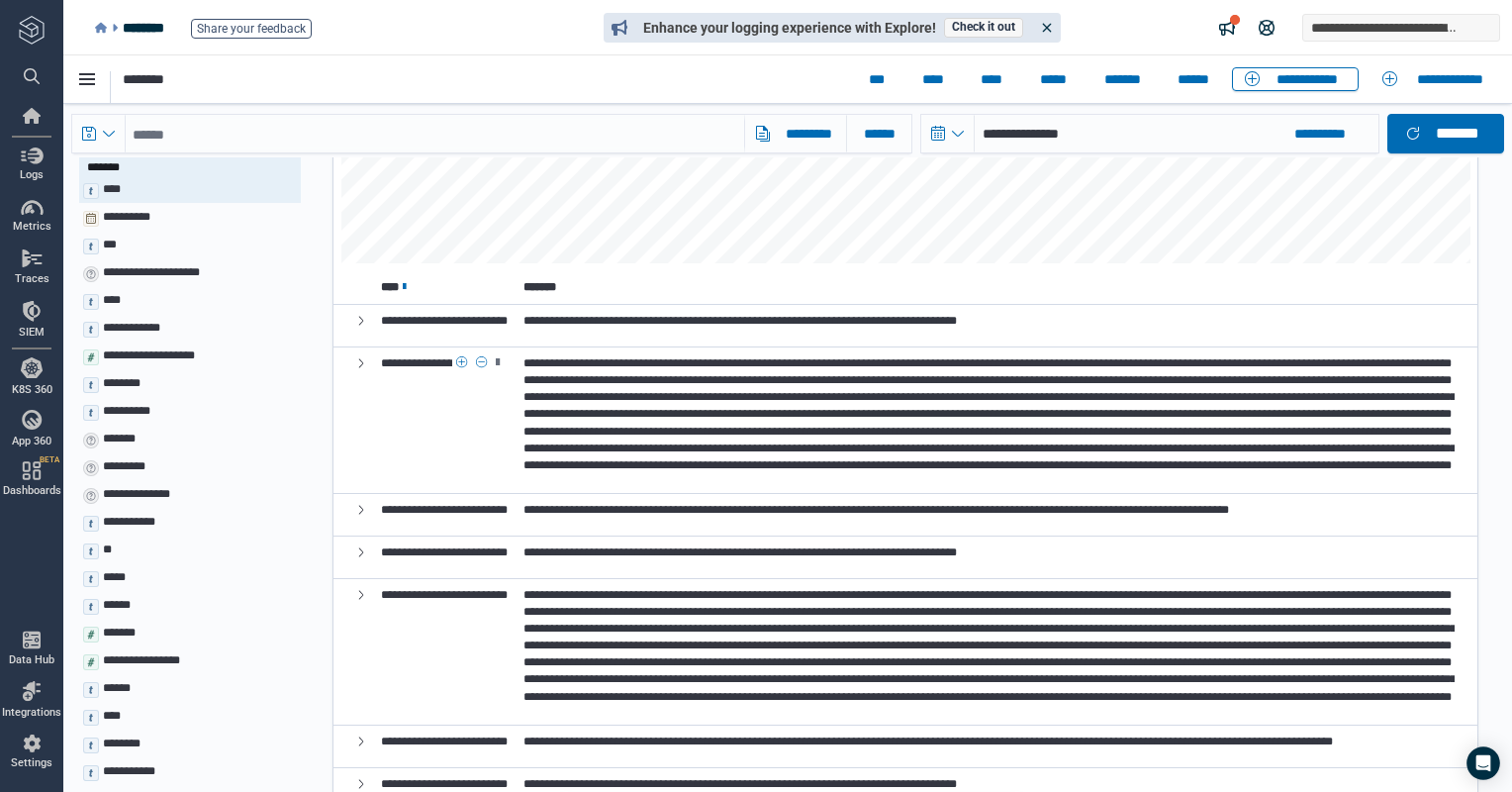 scroll, scrollTop: 198, scrollLeft: 0, axis: vertical 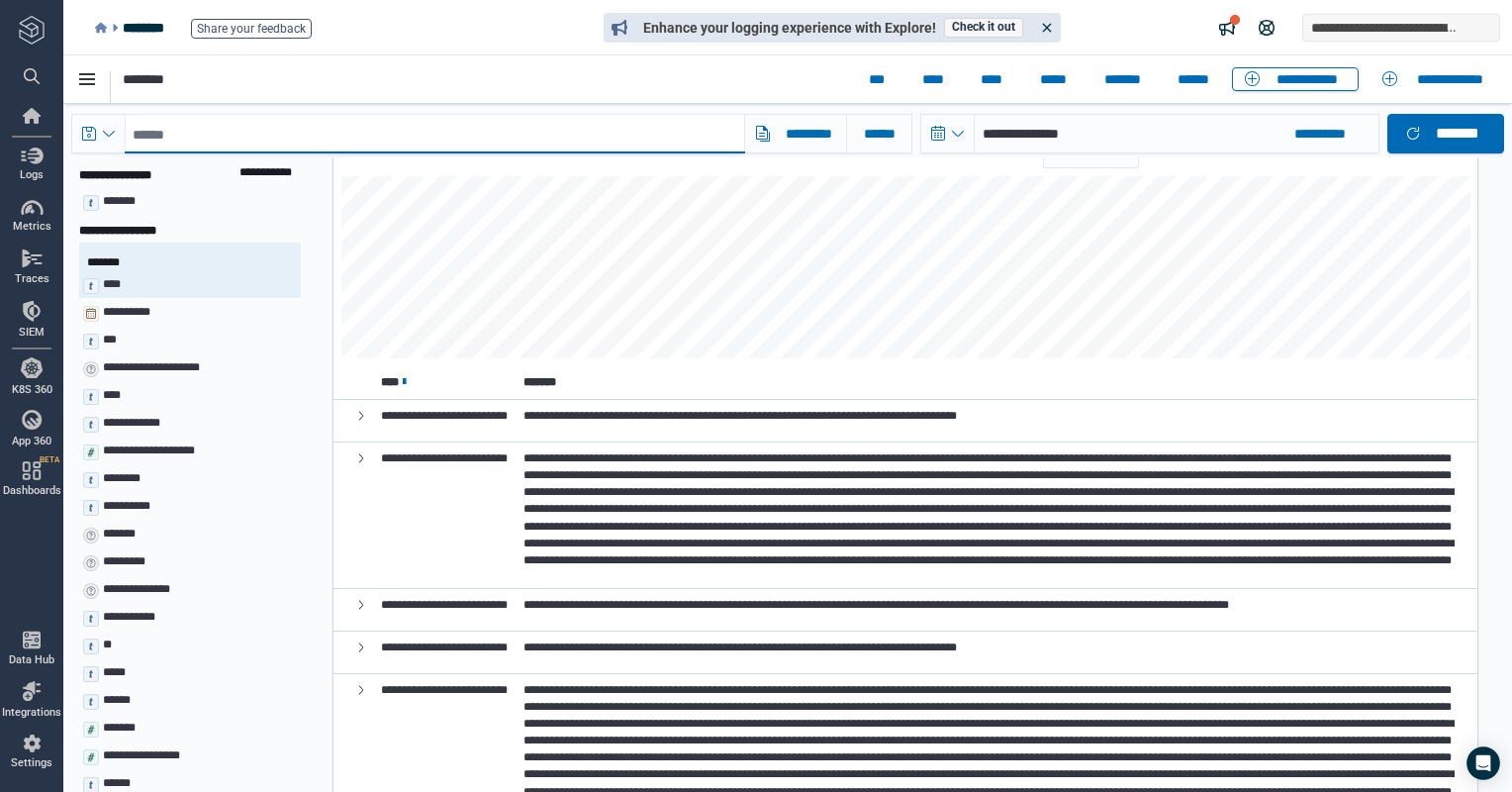 click at bounding box center (434, 134) 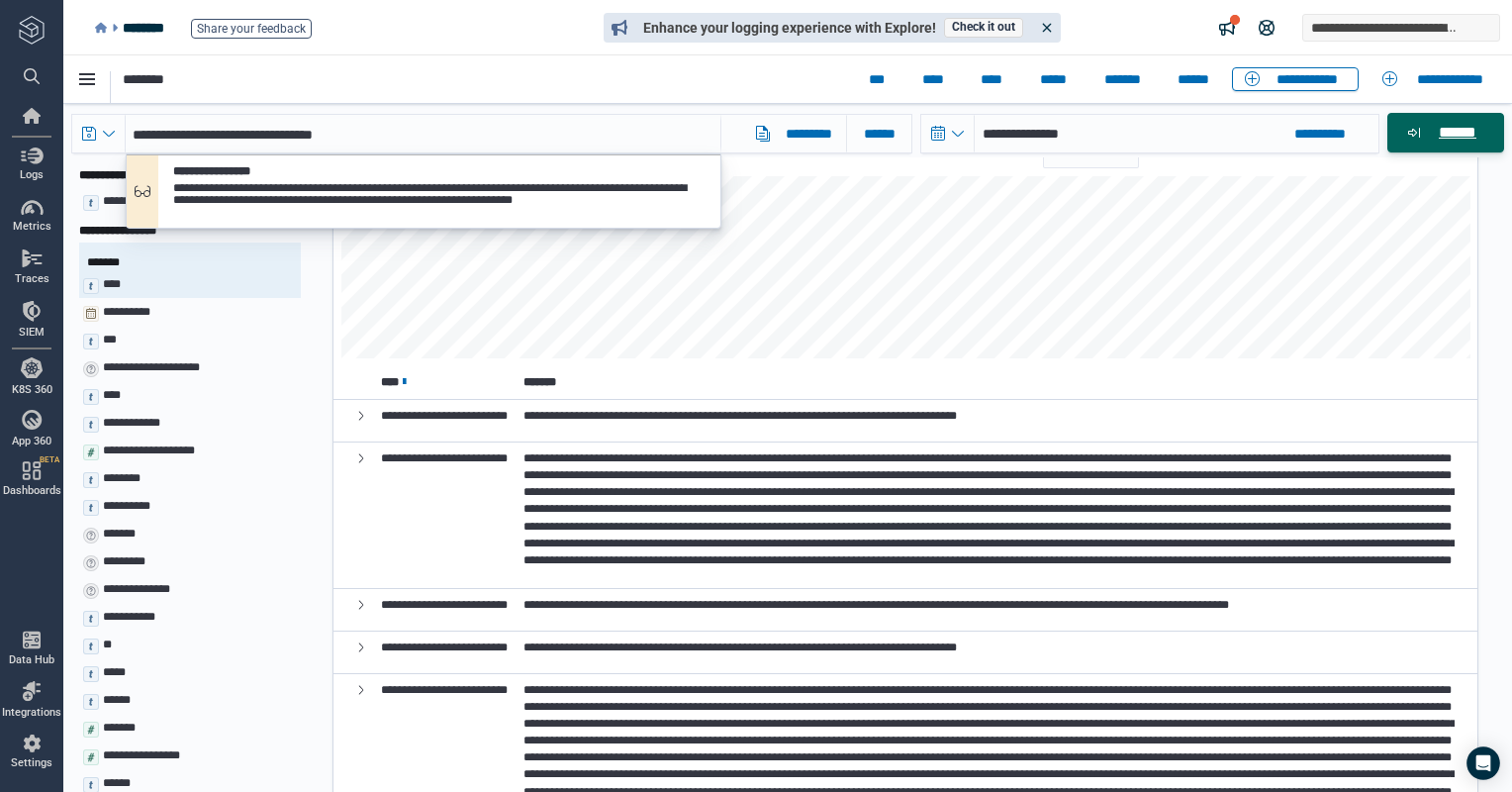 click on "******" at bounding box center (1457, 133) 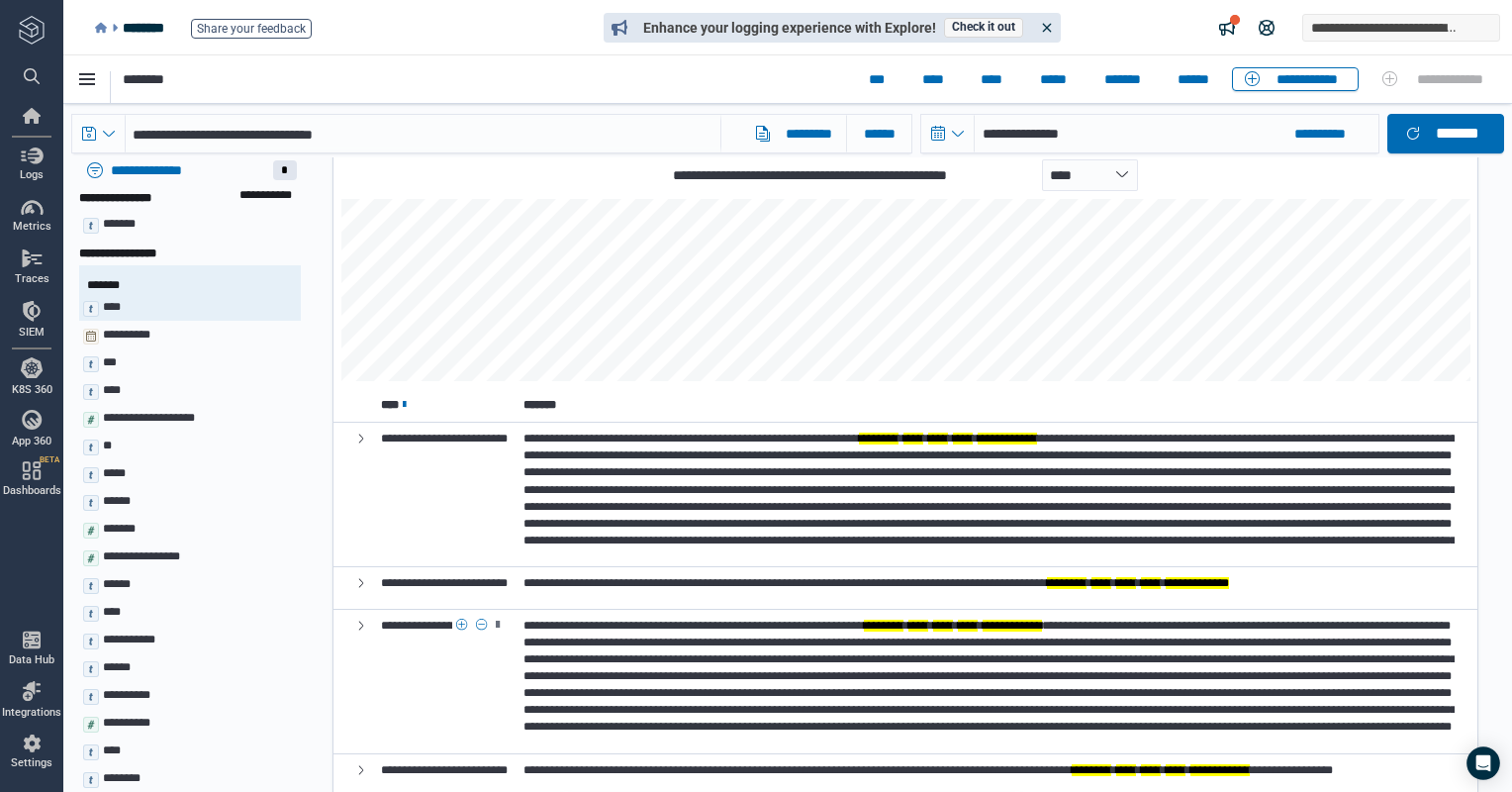 scroll, scrollTop: 198, scrollLeft: 0, axis: vertical 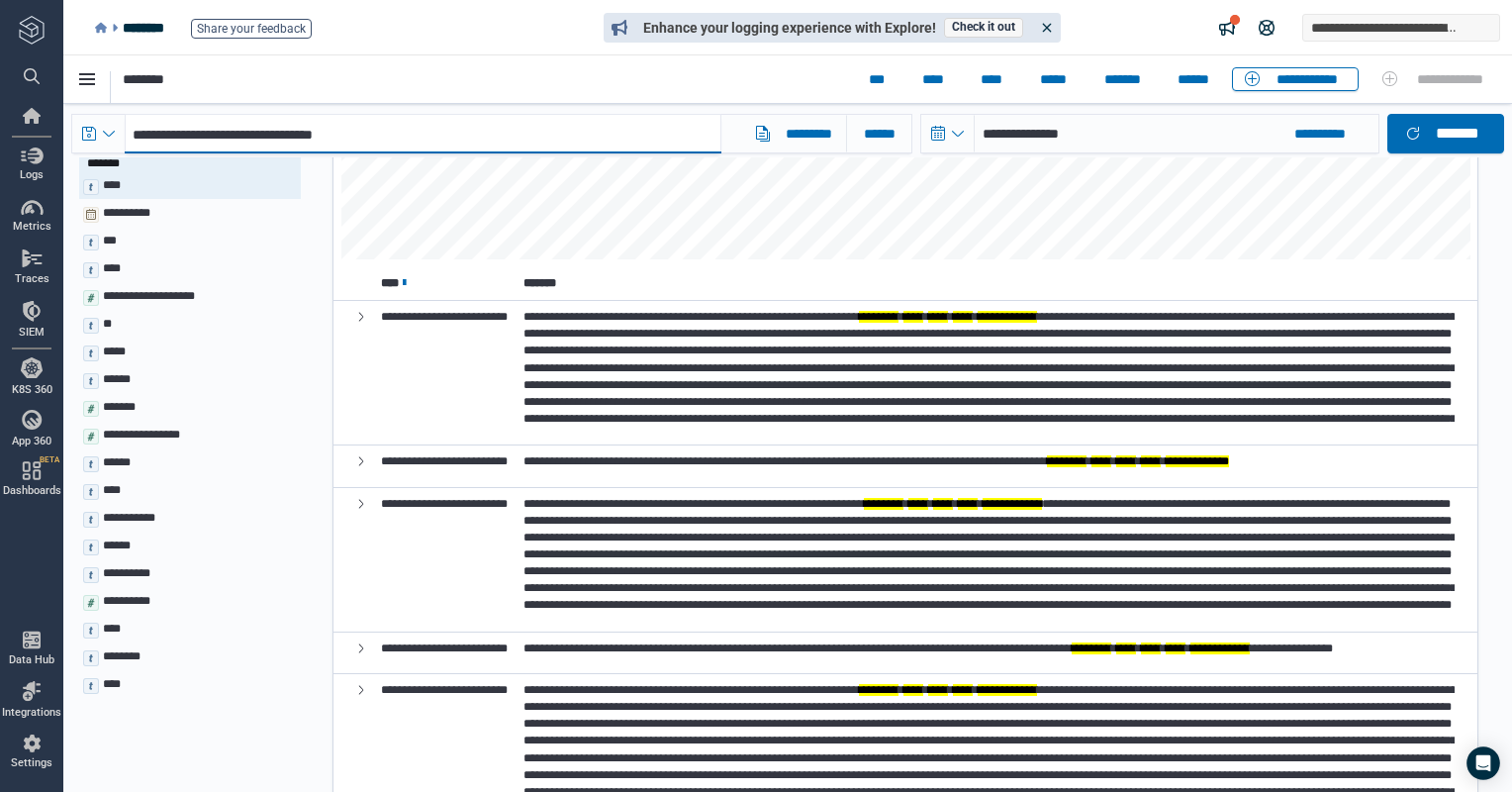 drag, startPoint x: 437, startPoint y: 131, endPoint x: 72, endPoint y: 143, distance: 365.19721 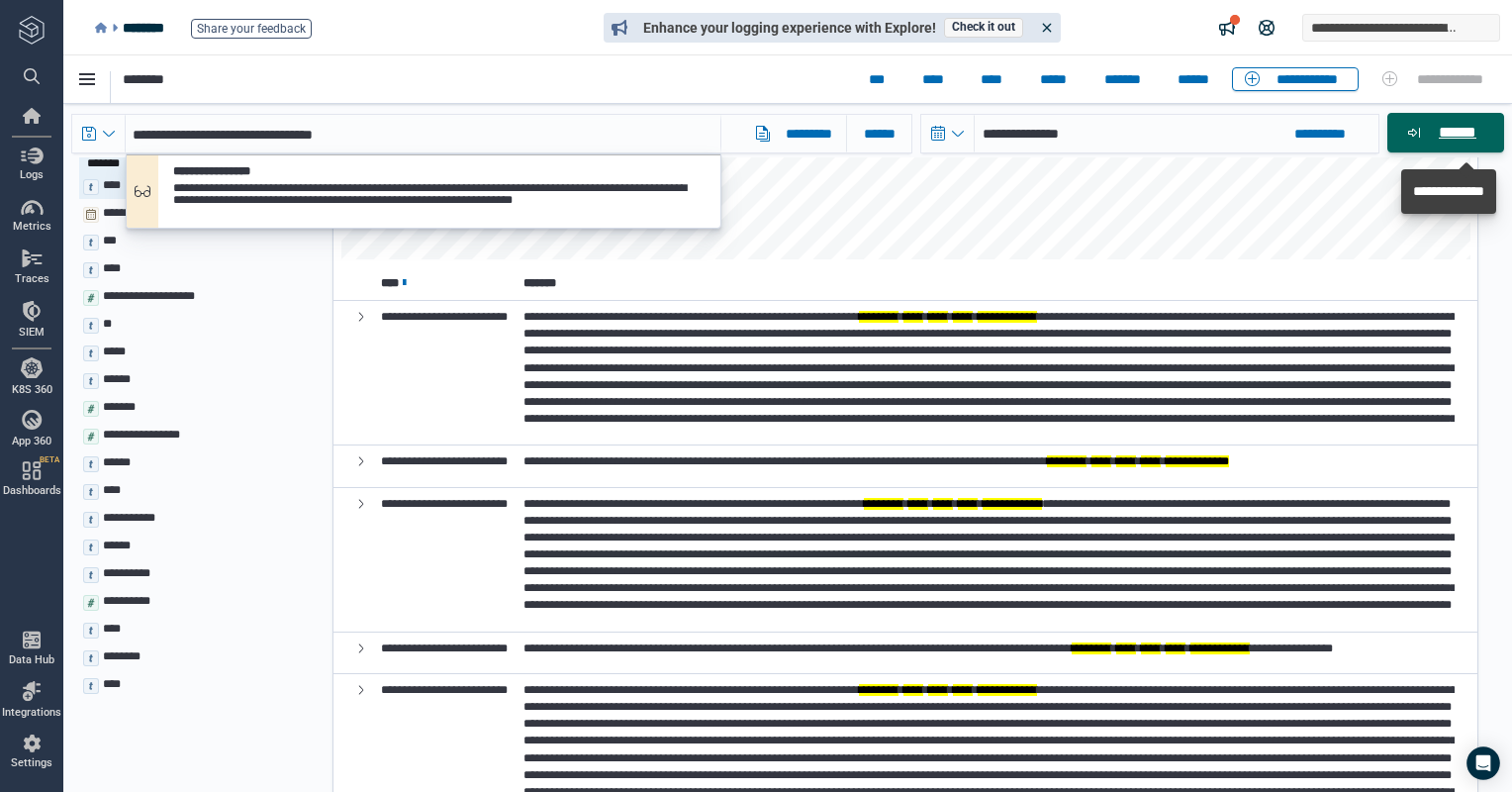 click on "******" at bounding box center (1457, 133) 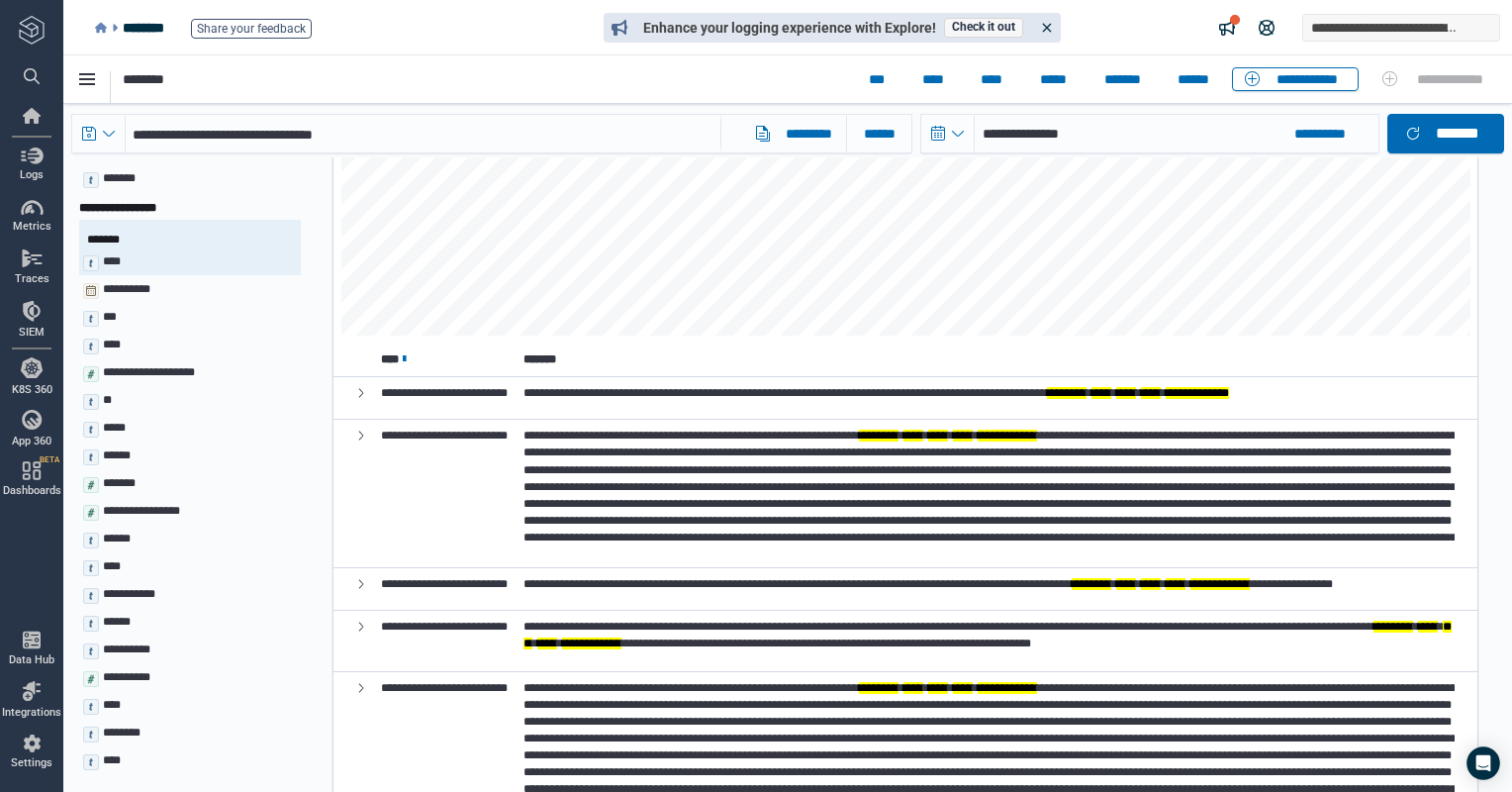 scroll, scrollTop: 62, scrollLeft: 0, axis: vertical 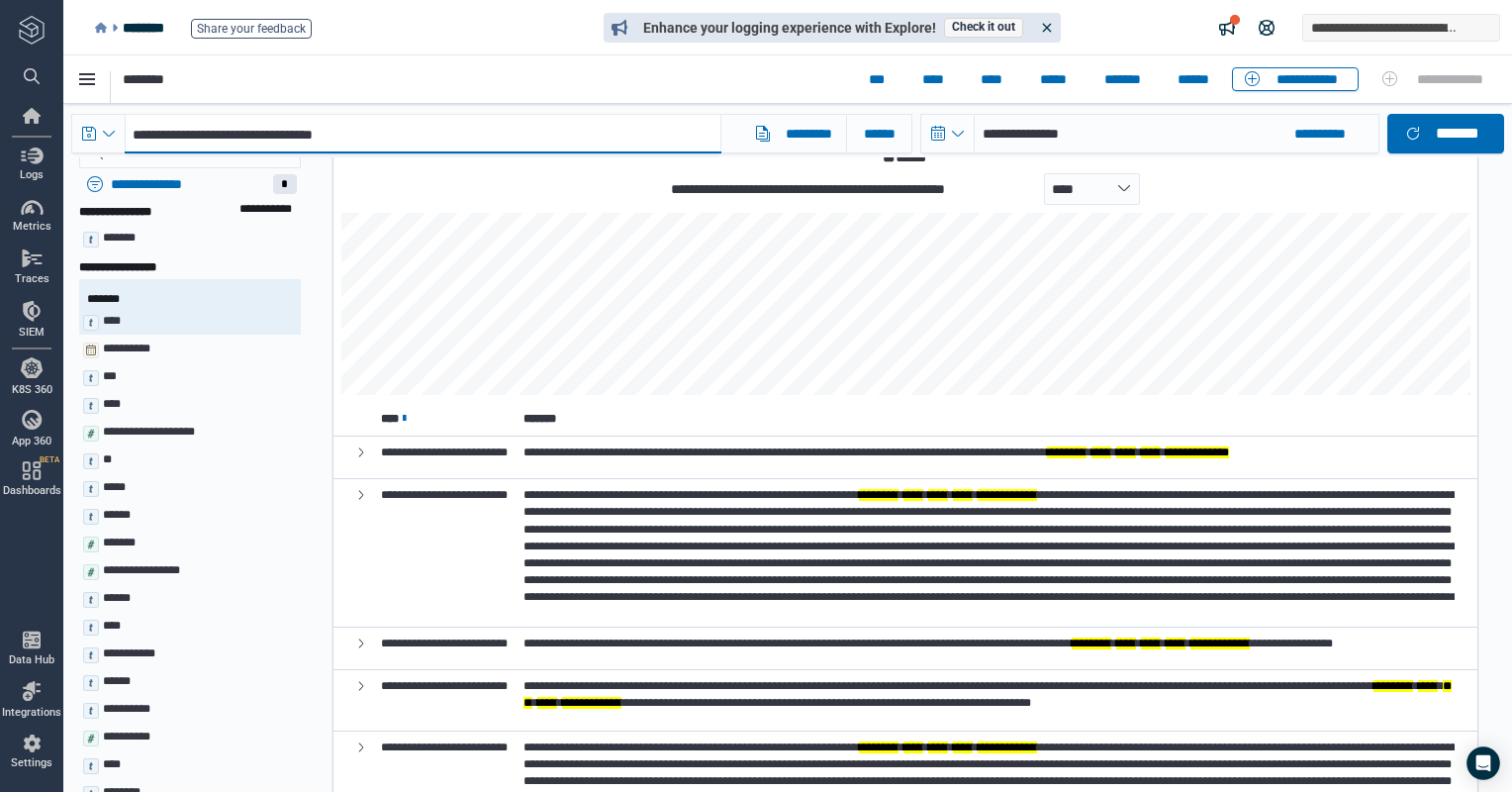 drag, startPoint x: 454, startPoint y: 146, endPoint x: 64, endPoint y: 136, distance: 390.1282 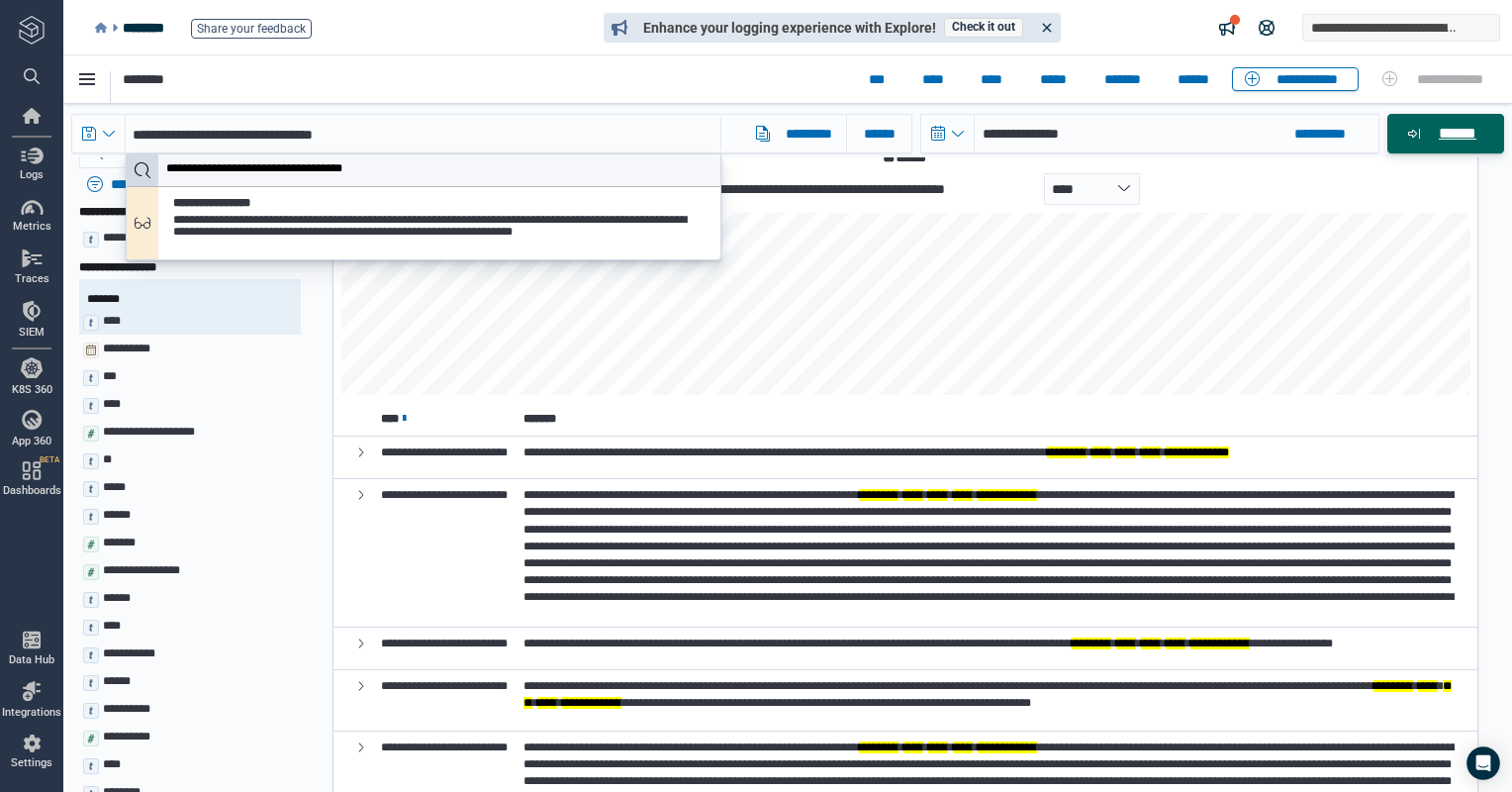 click on "******" at bounding box center (1446, 134) 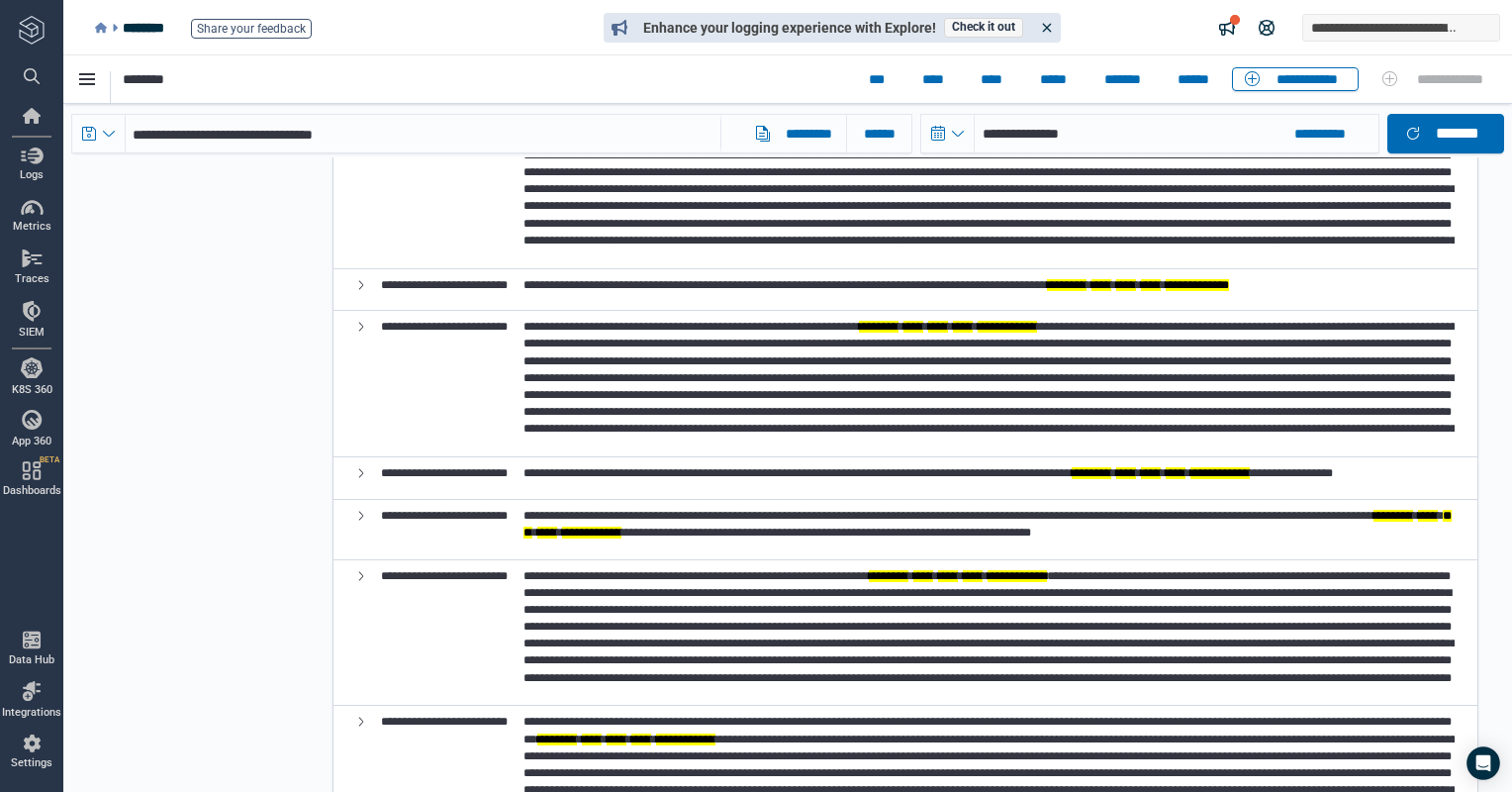 scroll, scrollTop: 1267, scrollLeft: 0, axis: vertical 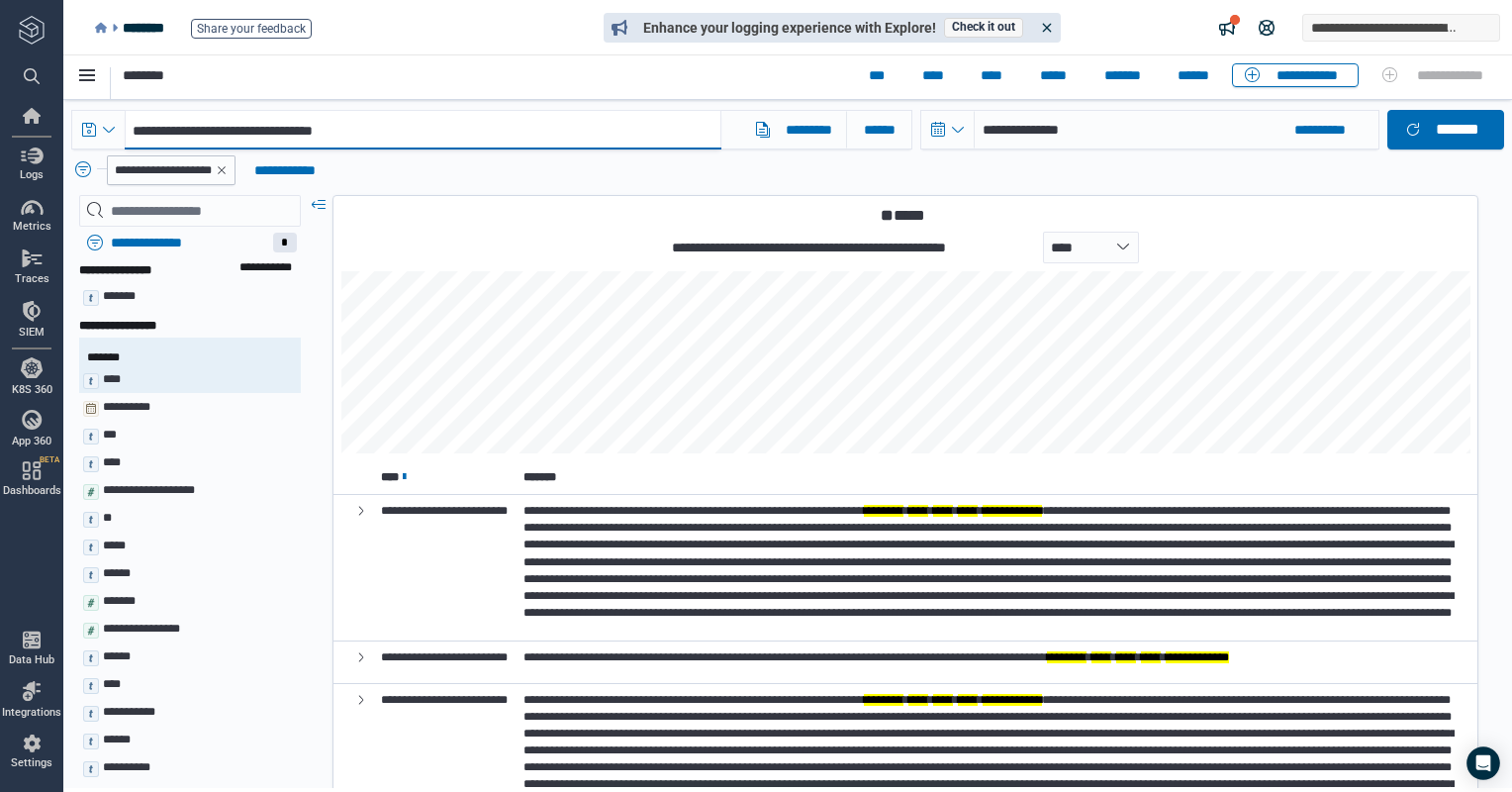 drag, startPoint x: 361, startPoint y: 121, endPoint x: 119, endPoint y: 125, distance: 242.03306 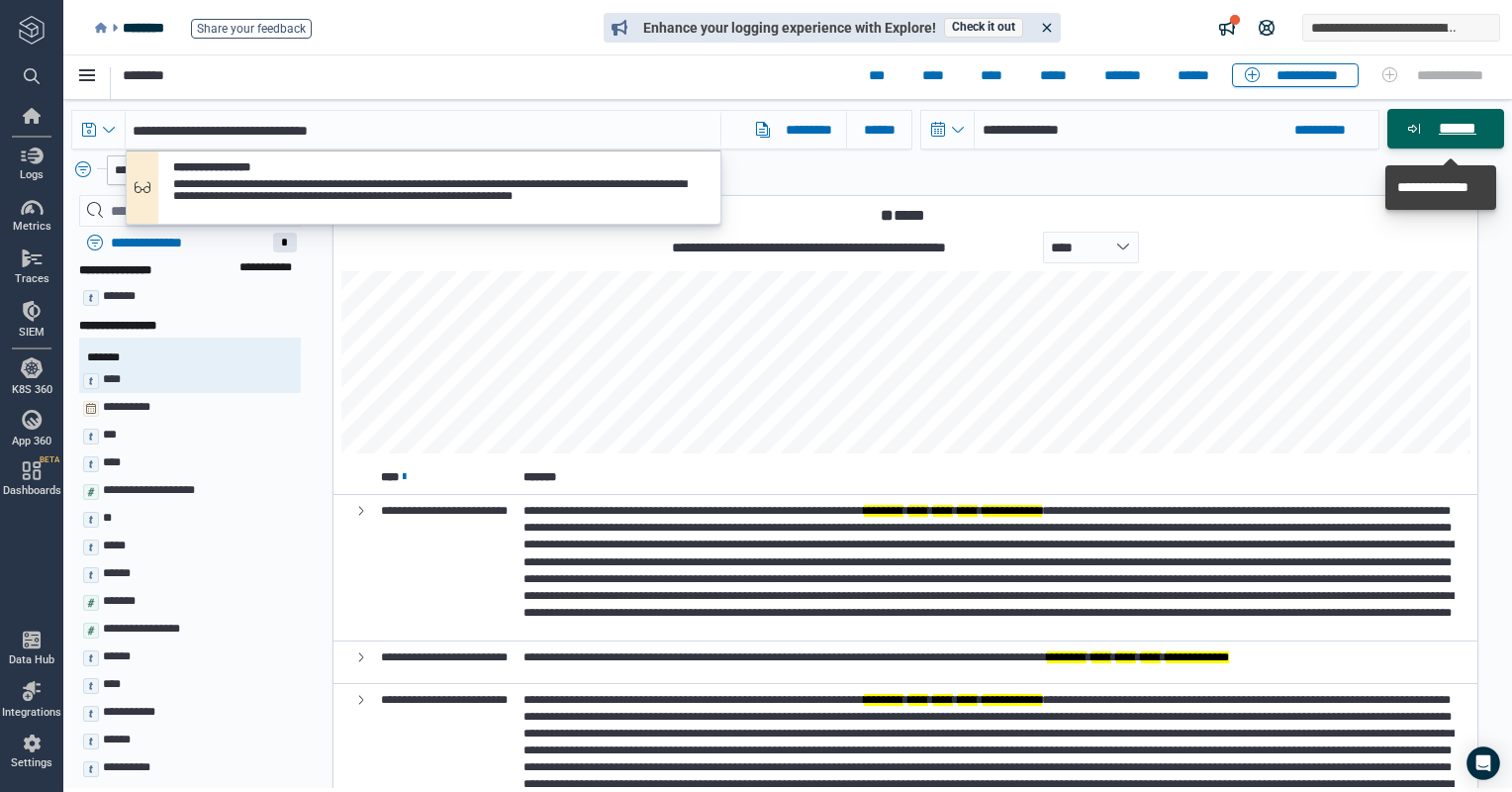 click on "******" at bounding box center [1457, 129] 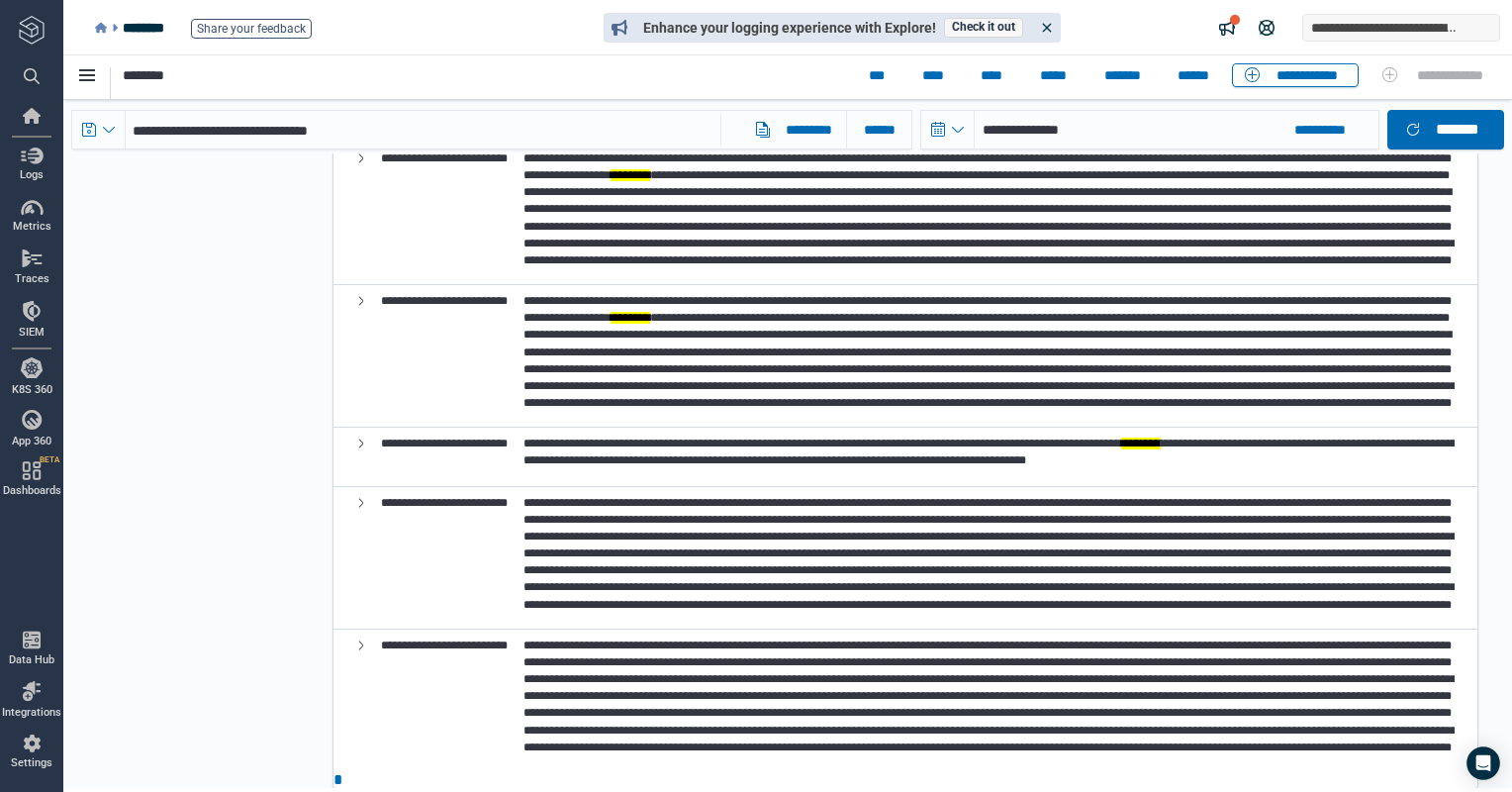 scroll, scrollTop: 0, scrollLeft: 0, axis: both 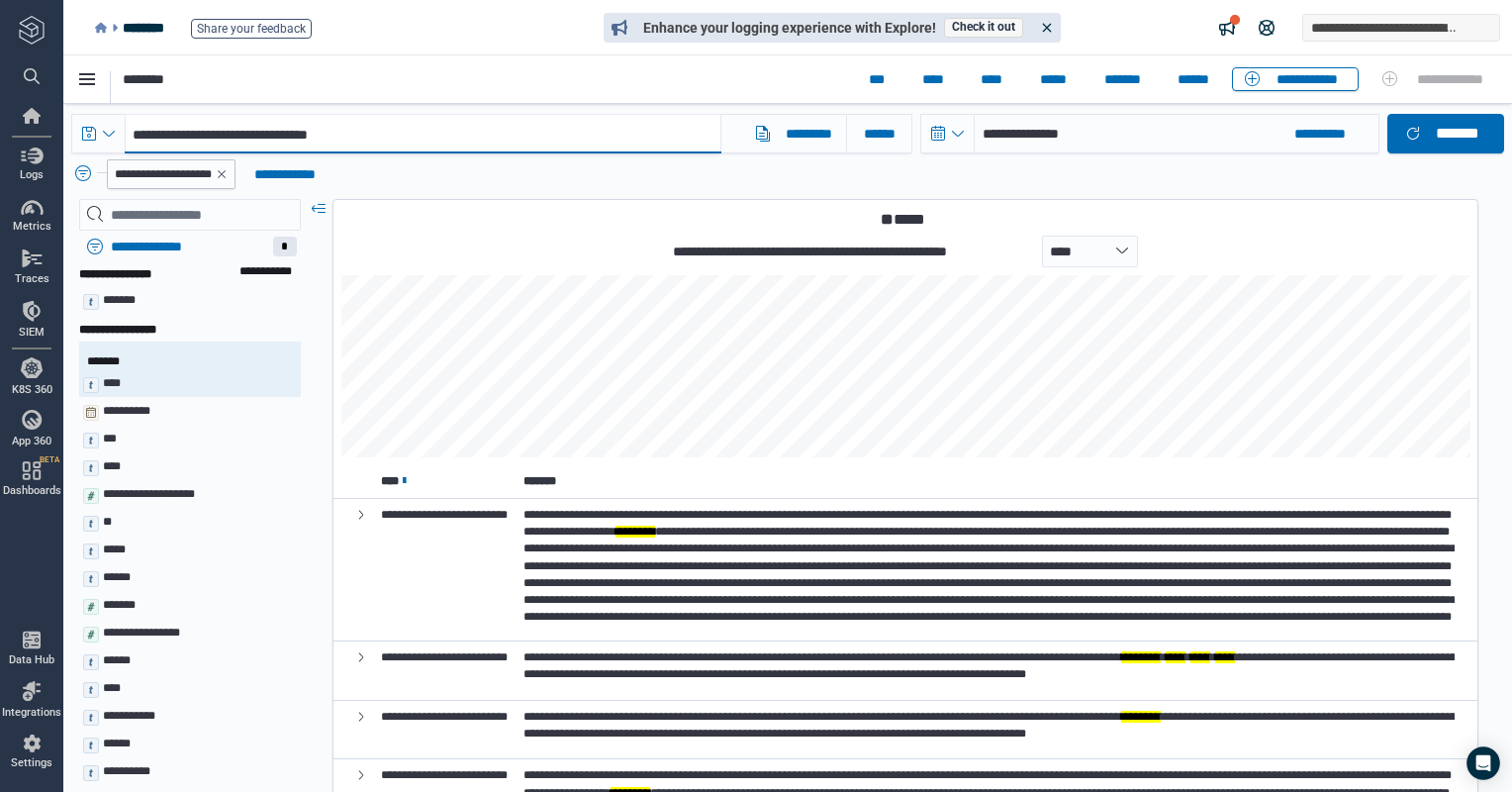click on "**********" at bounding box center (423, 134) 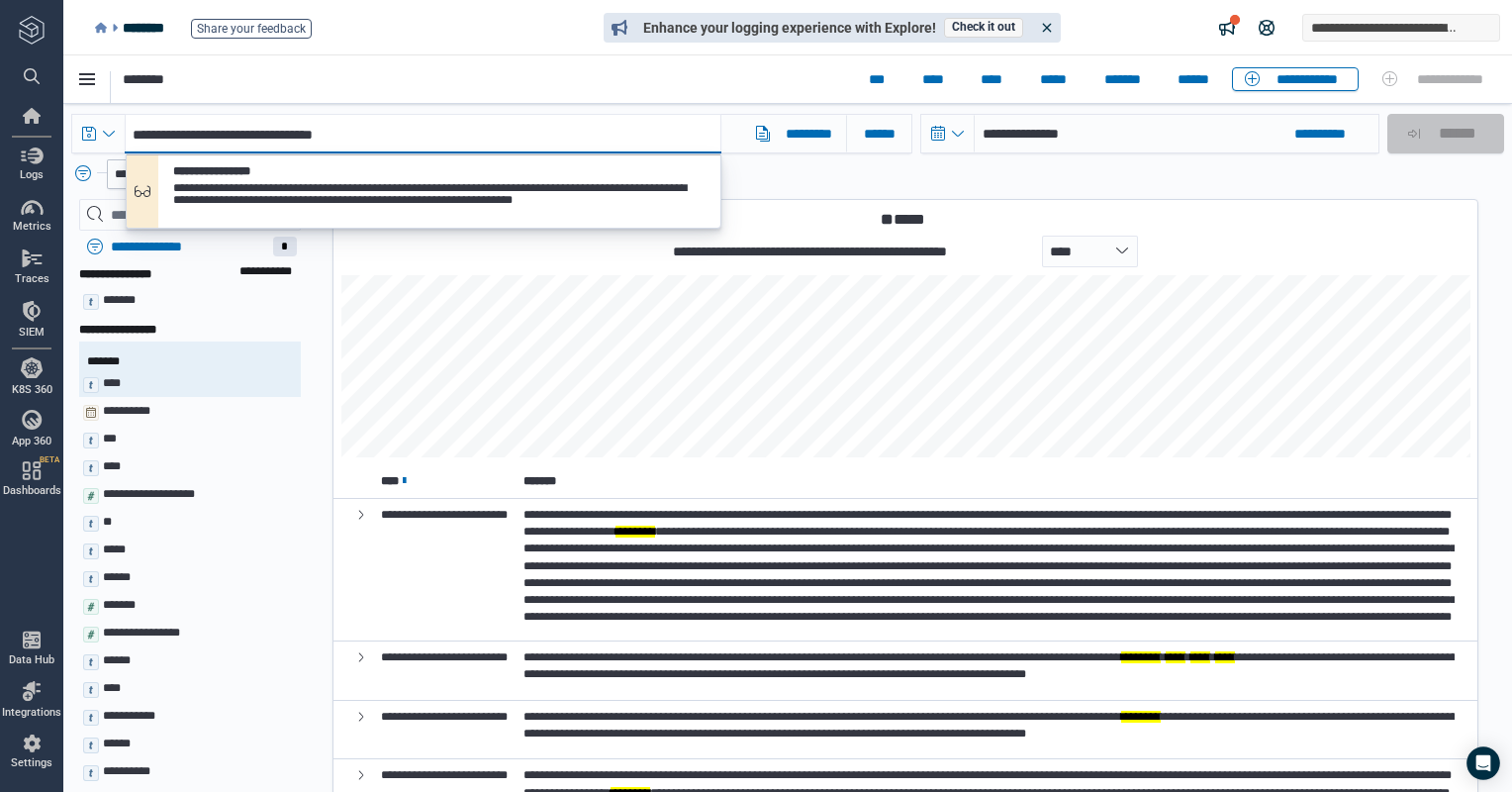 click on "**********" at bounding box center [423, 134] 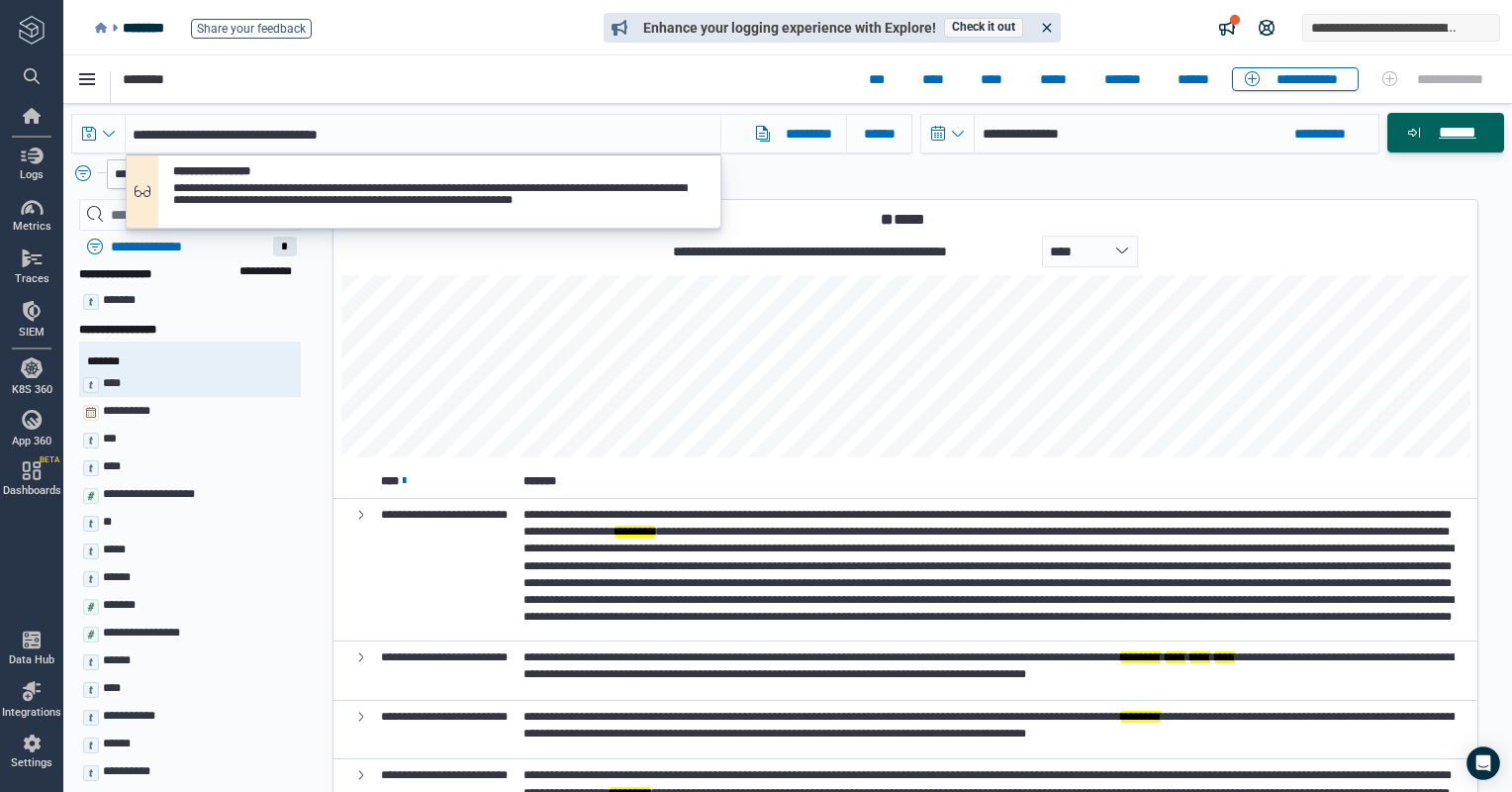 click on "******" at bounding box center [1457, 133] 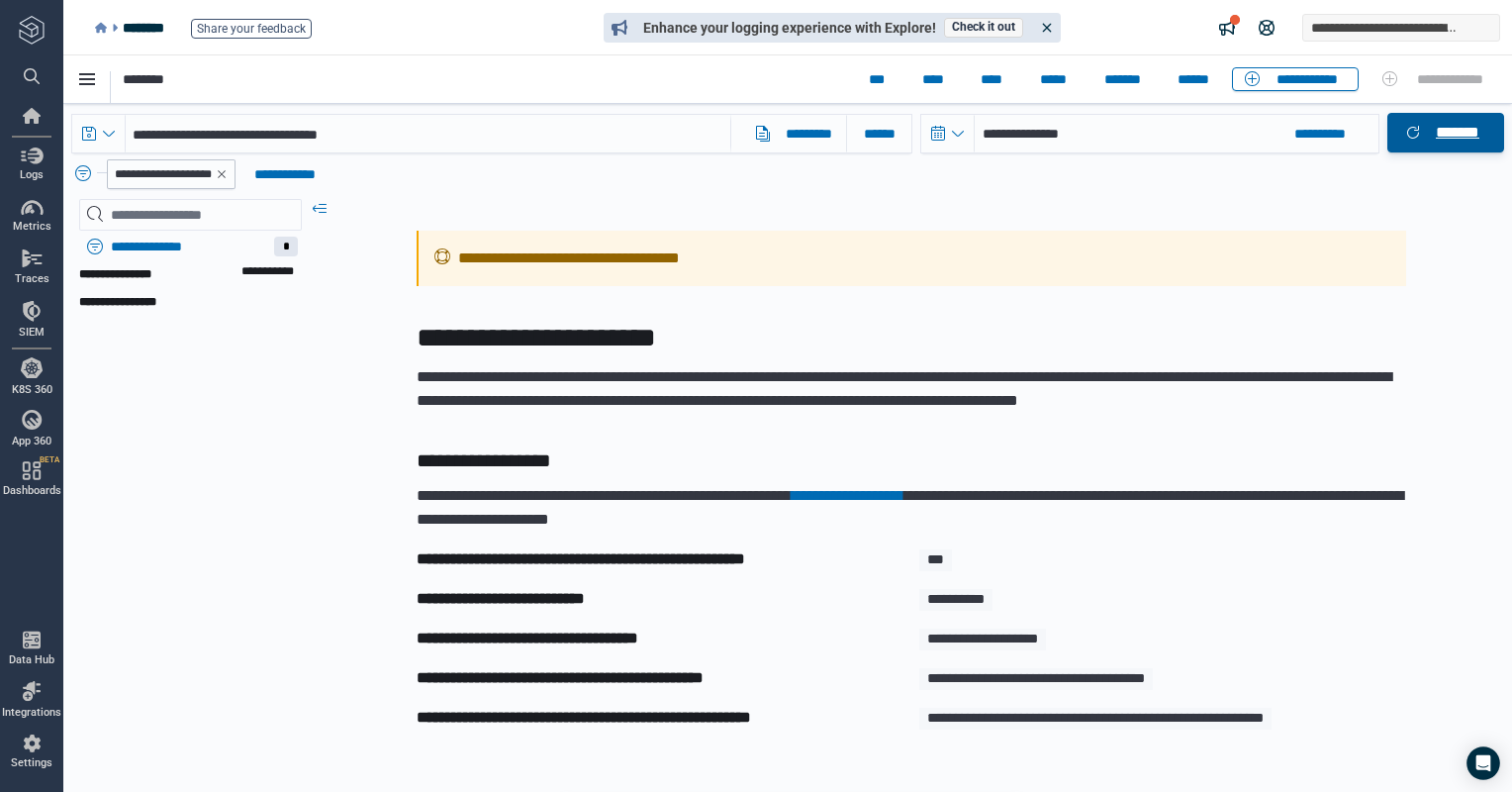 click on "*******" at bounding box center [1458, 133] 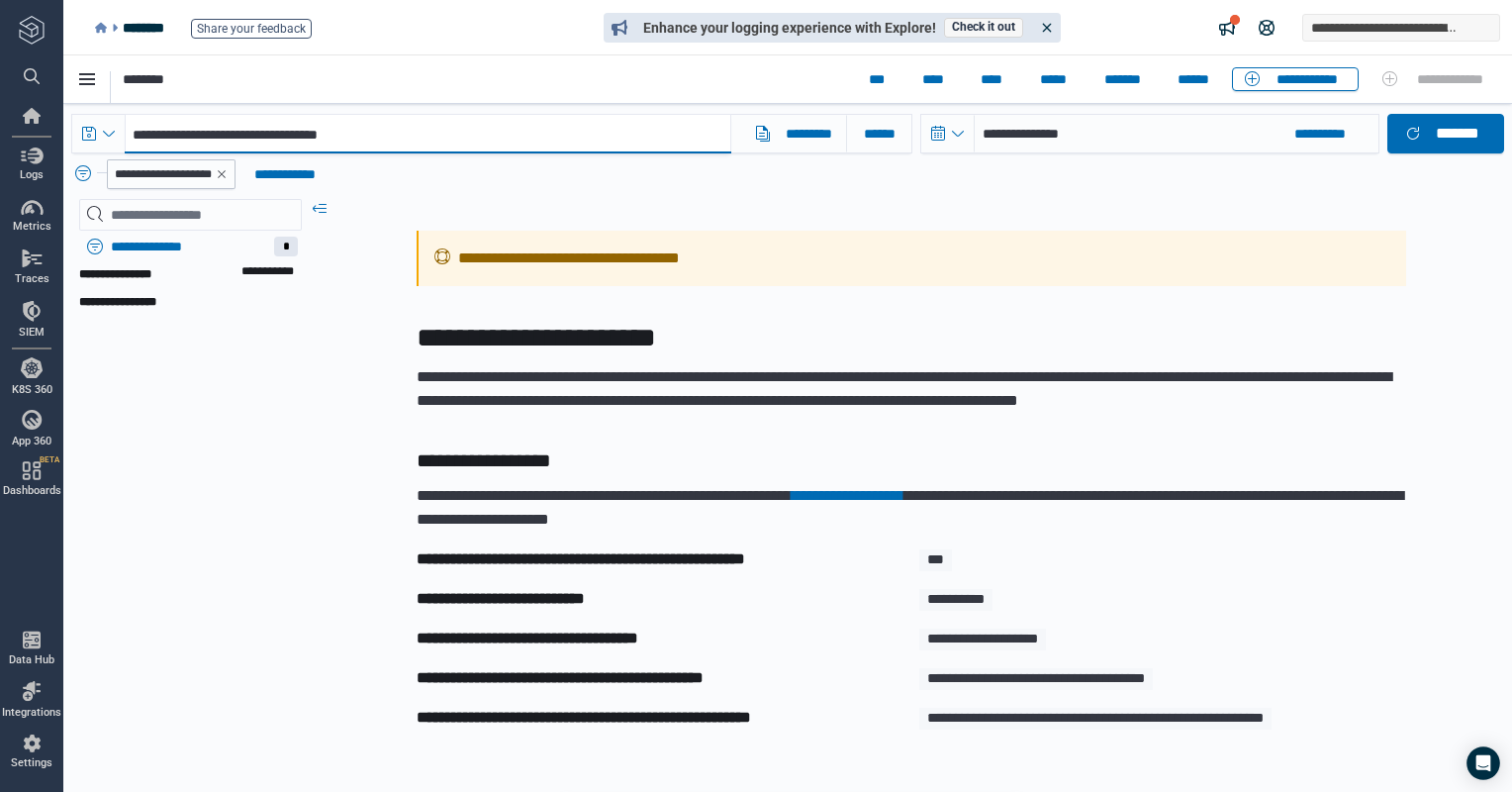 click on "**********" at bounding box center [427, 134] 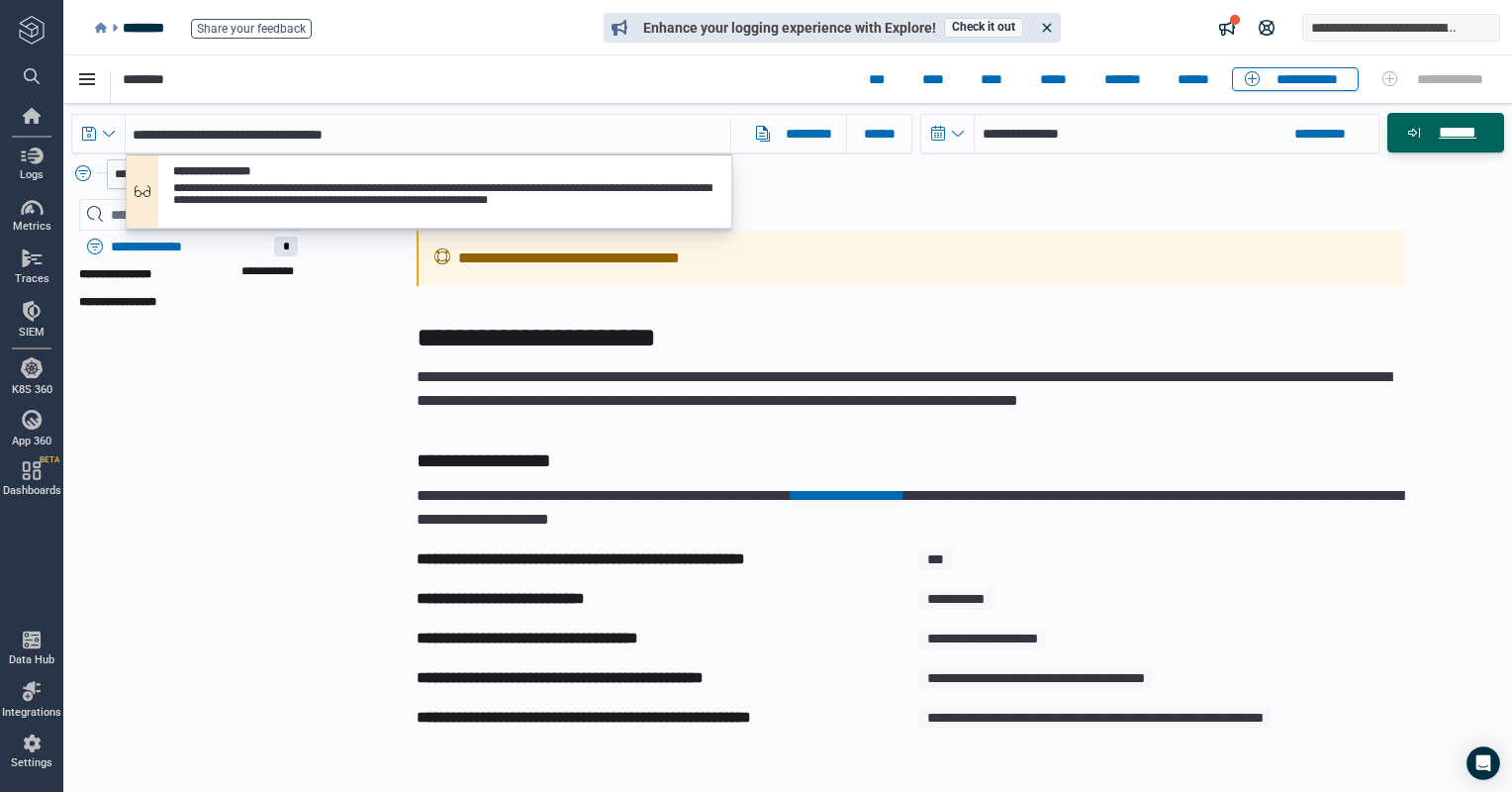 click on "******" at bounding box center [1457, 133] 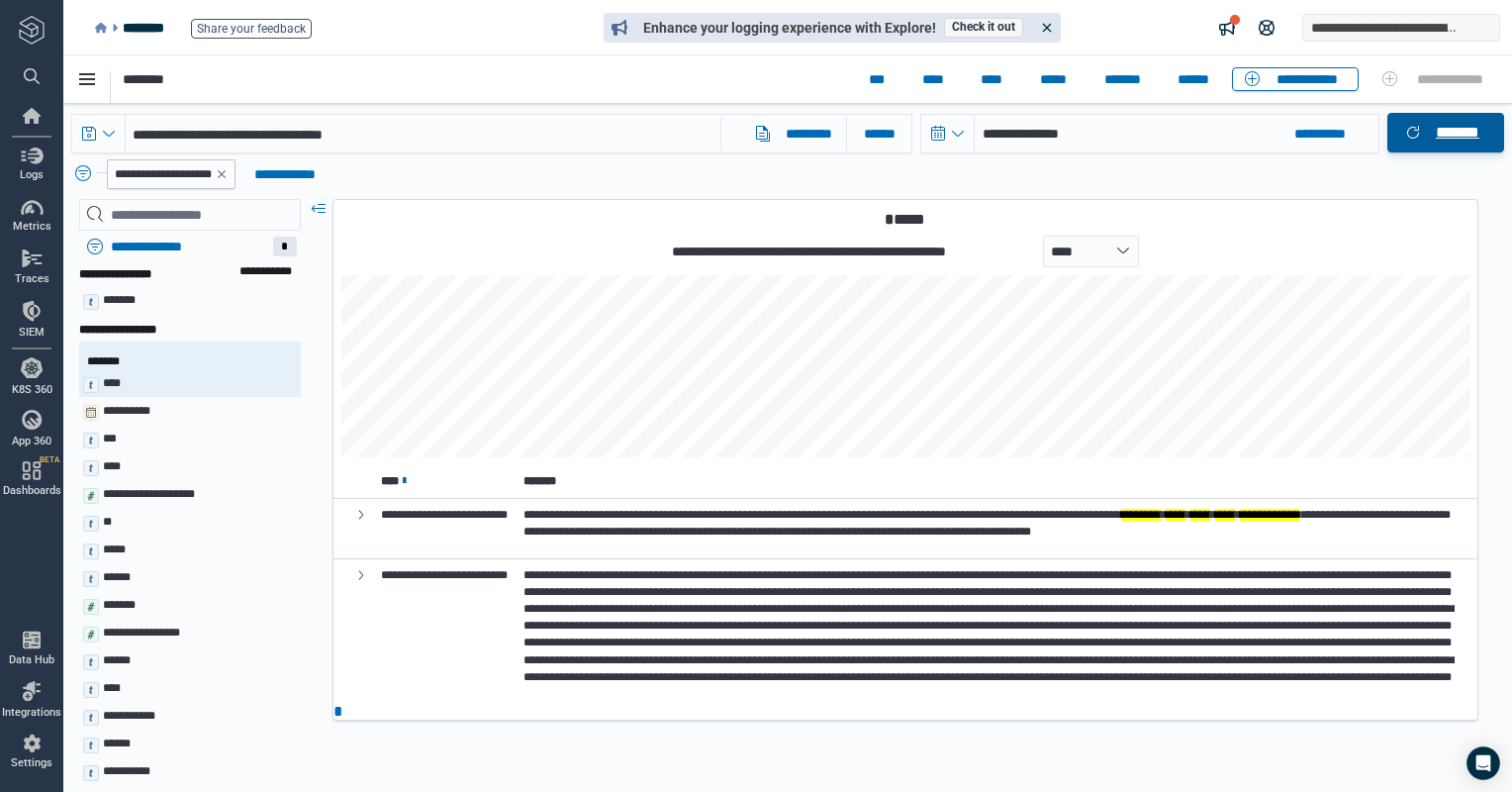 click on "*******" at bounding box center (1446, 133) 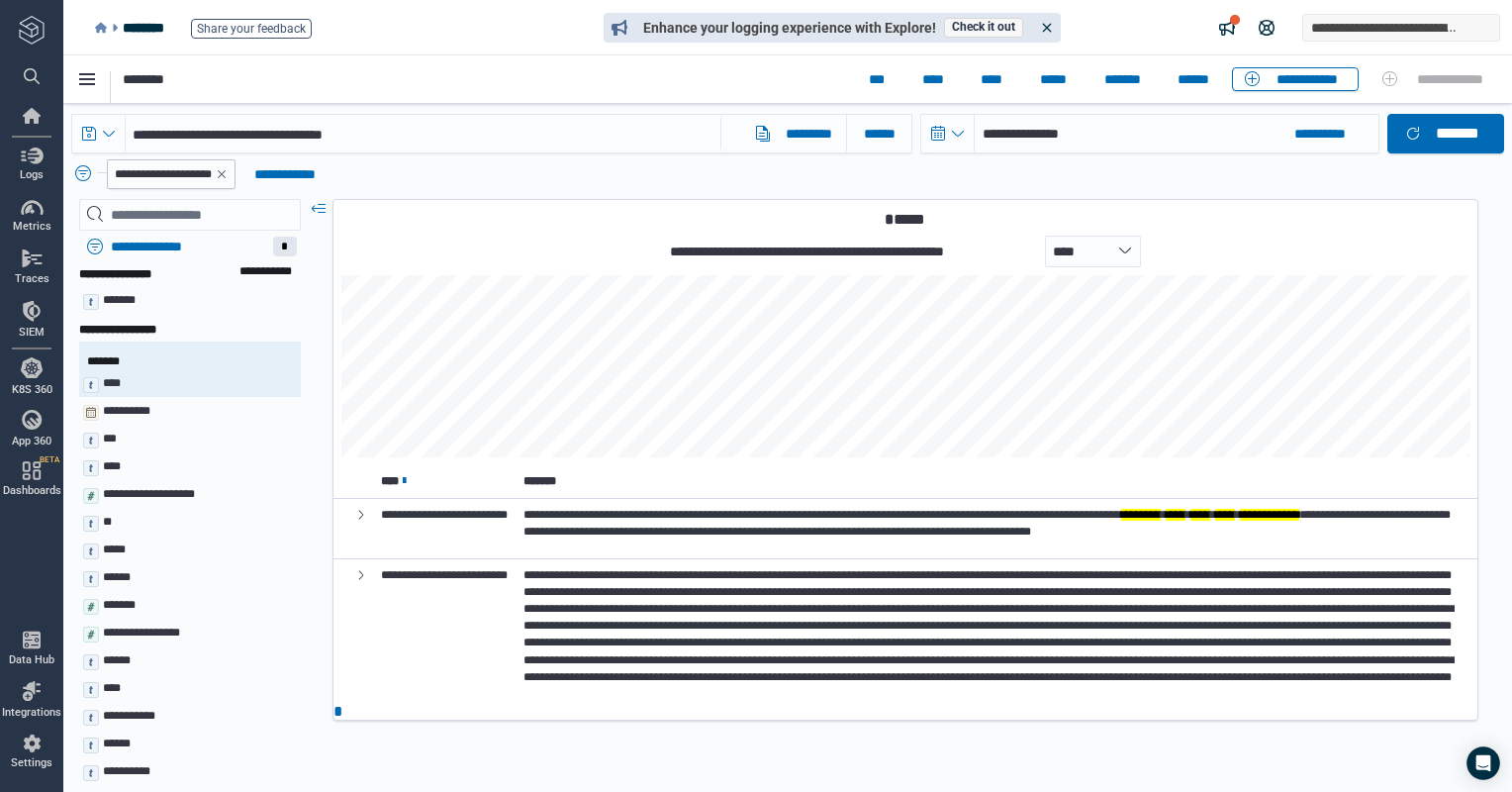 click on "********" at bounding box center (480, 81) 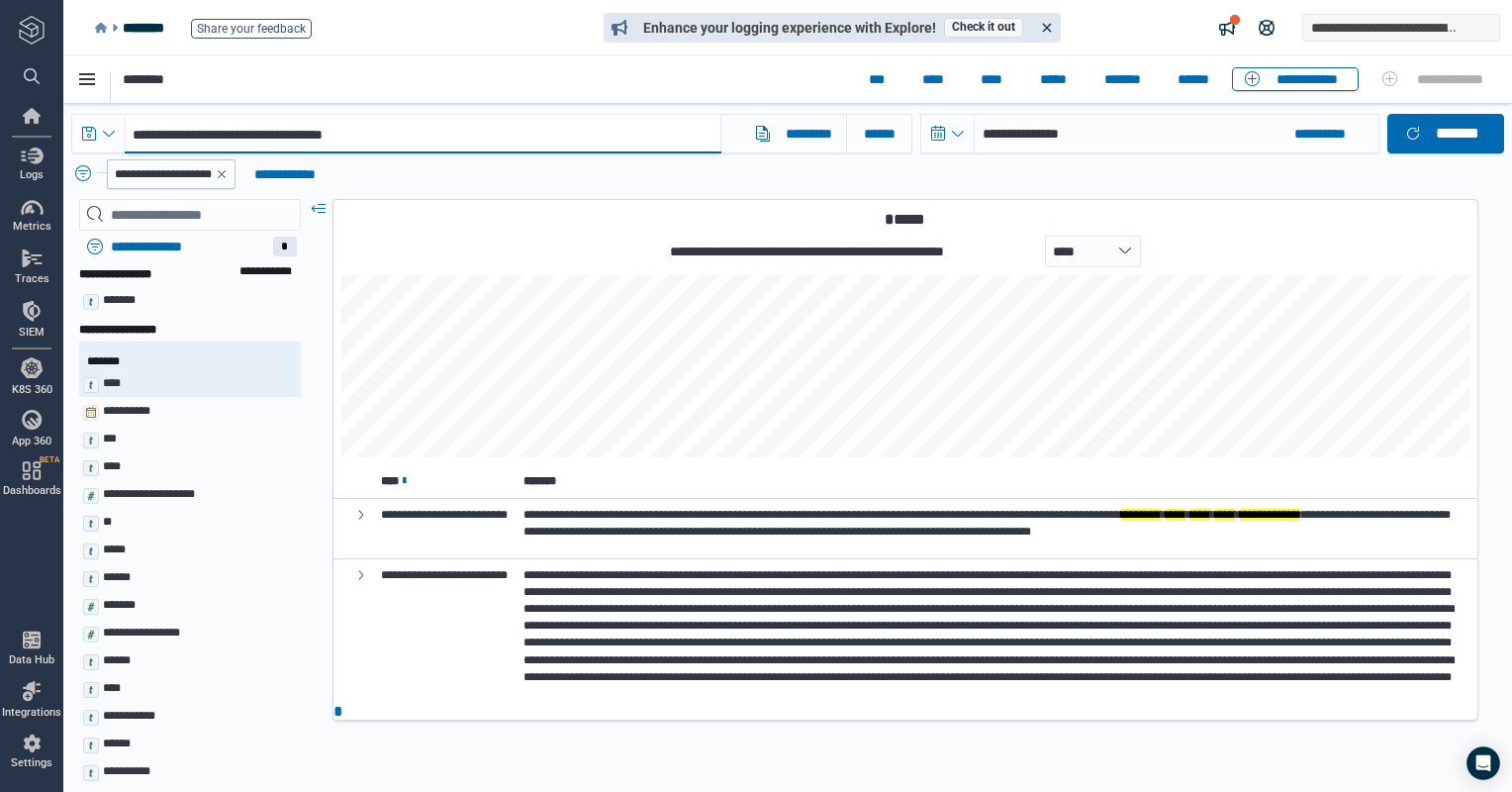 click on "**********" at bounding box center [423, 134] 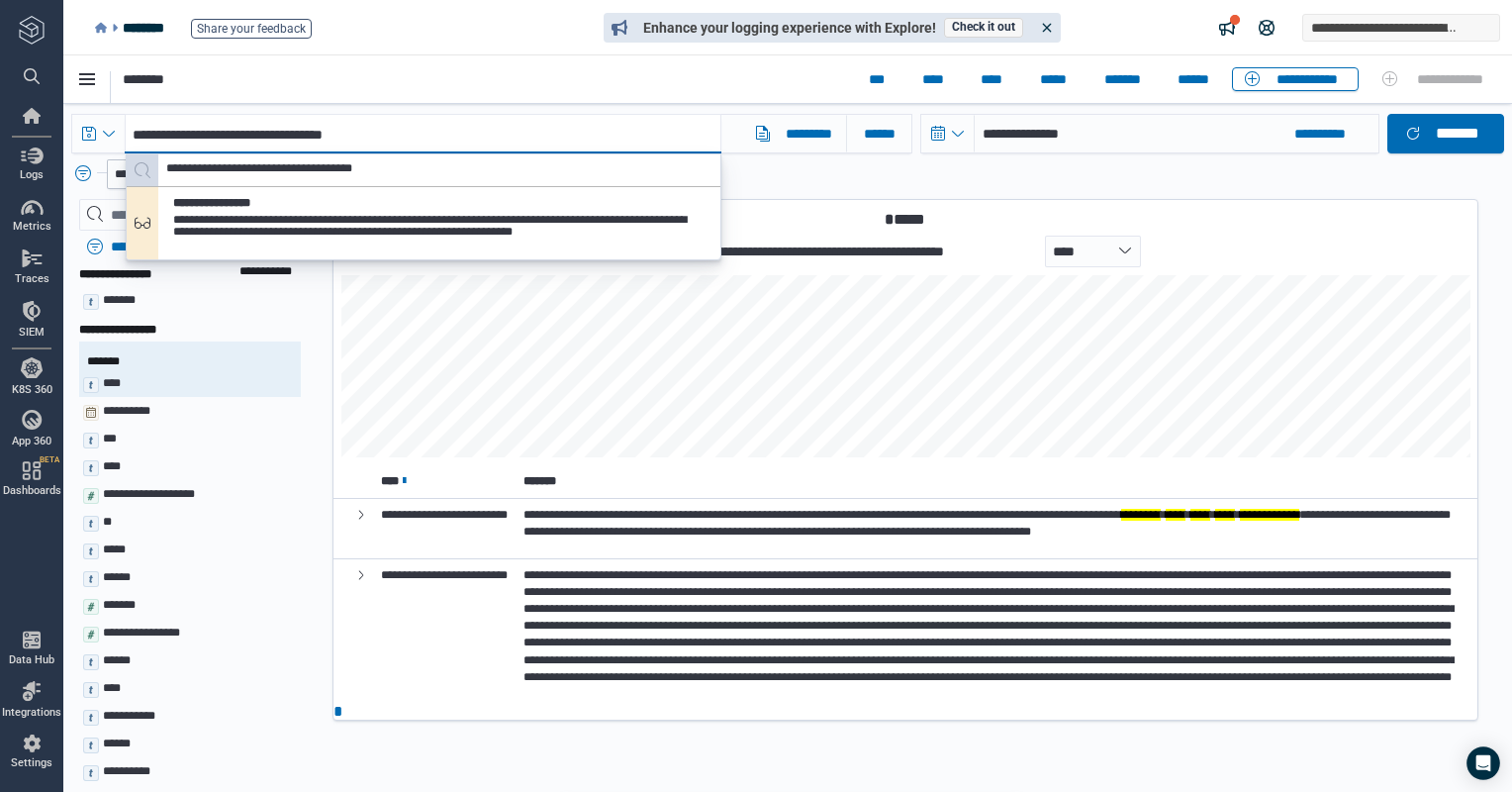 drag, startPoint x: 406, startPoint y: 135, endPoint x: 139, endPoint y: 127, distance: 267.1198 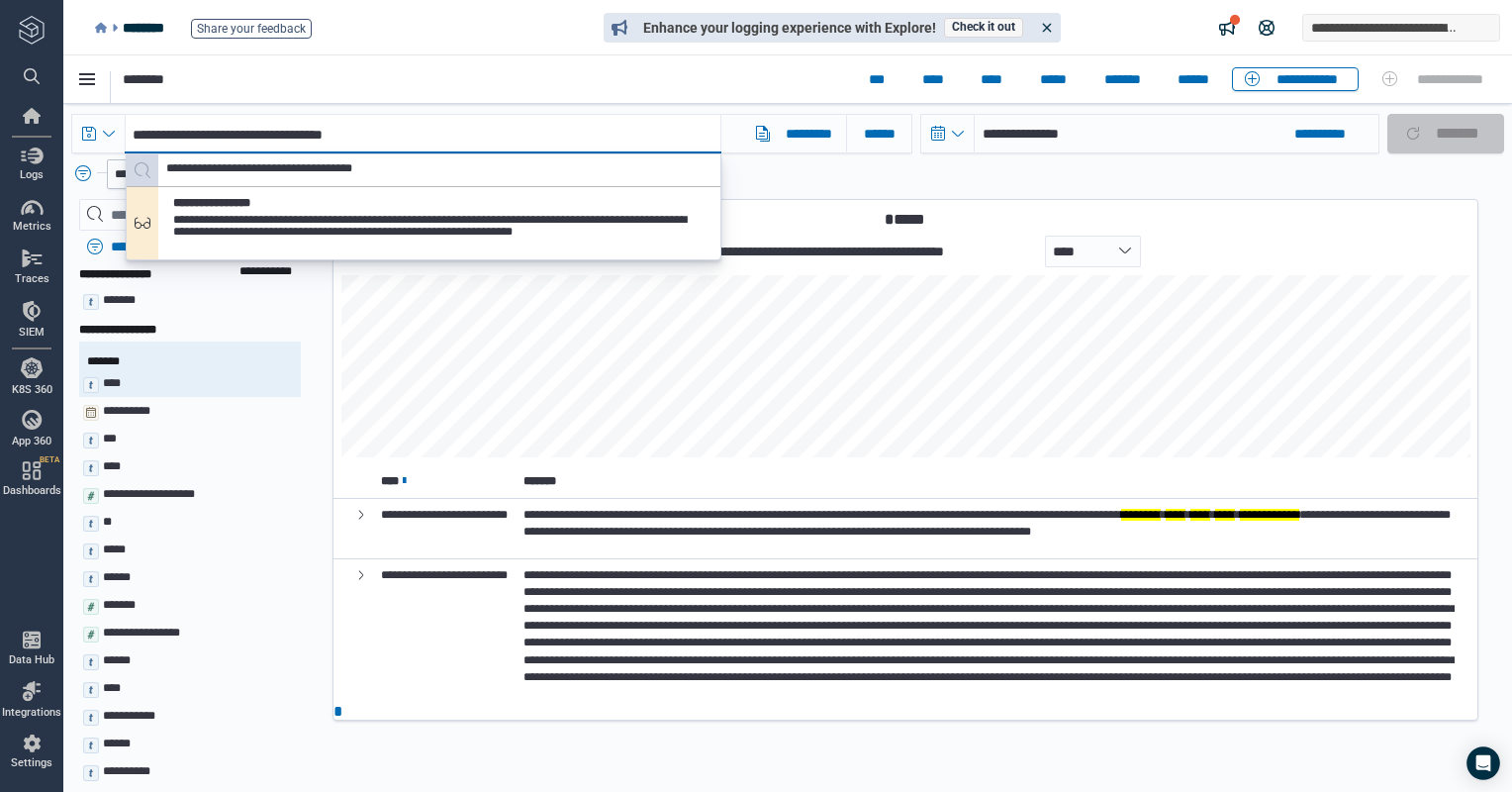 paste 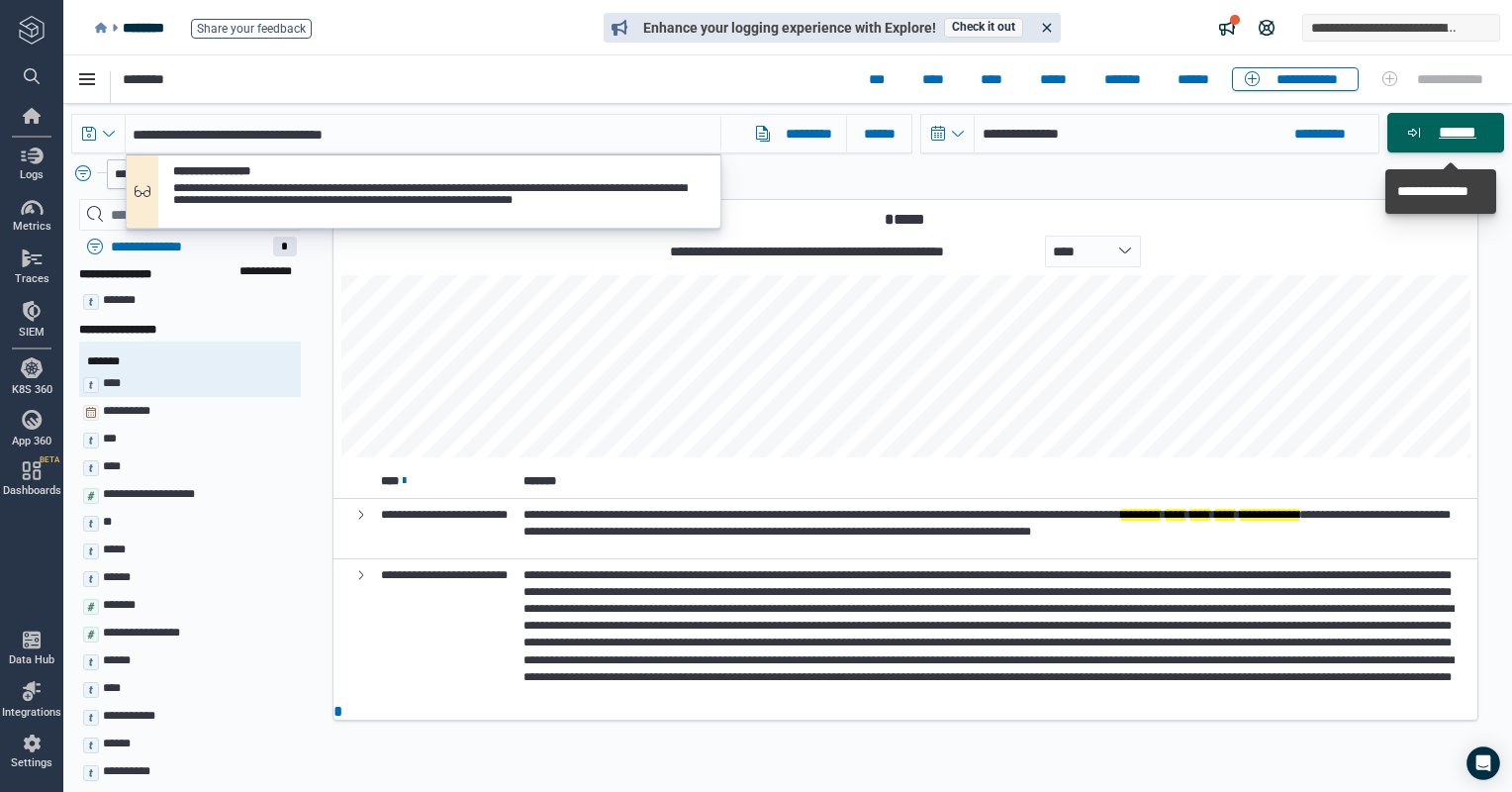 click on "******" at bounding box center [1457, 133] 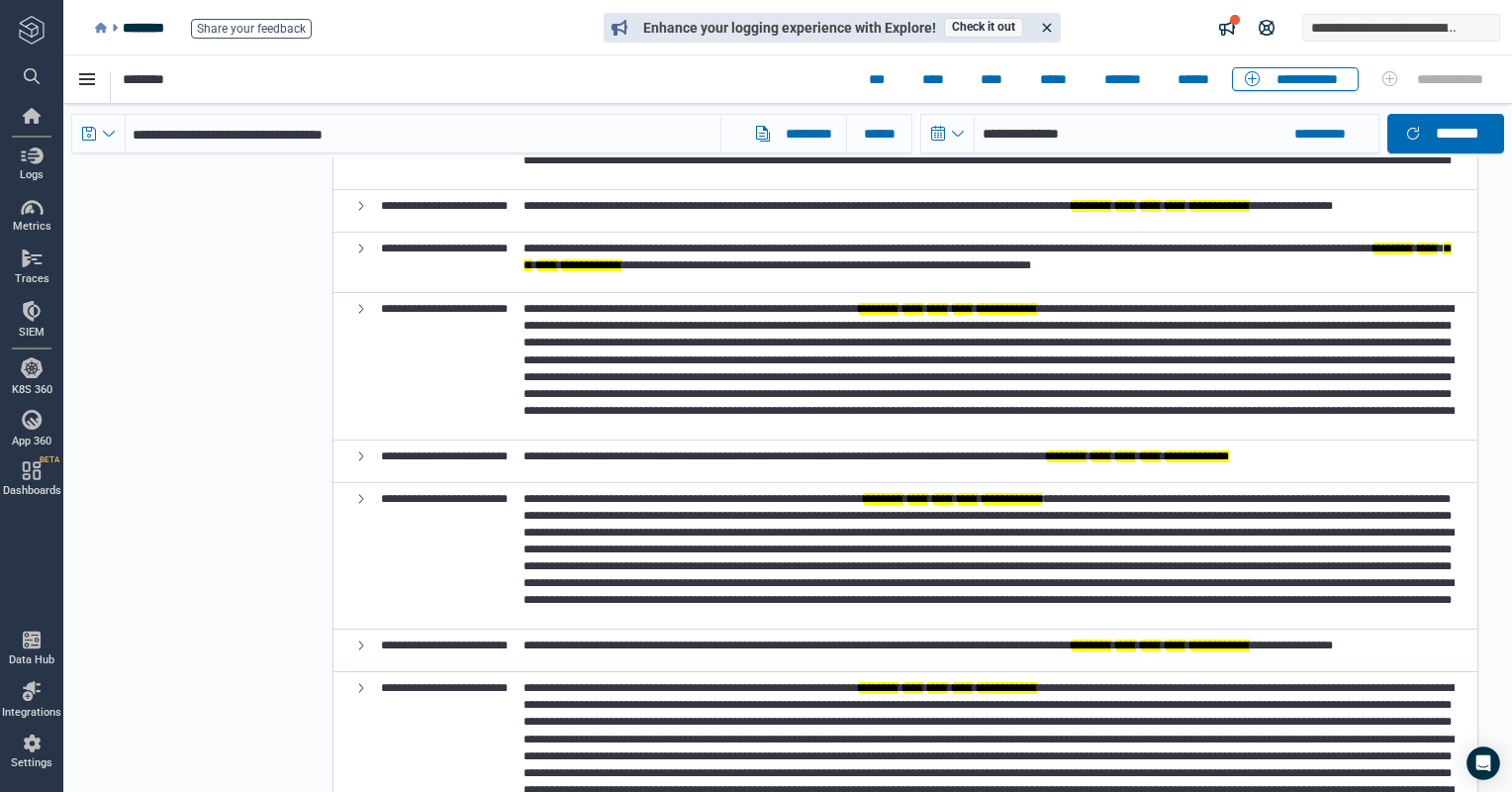 scroll, scrollTop: 0, scrollLeft: 0, axis: both 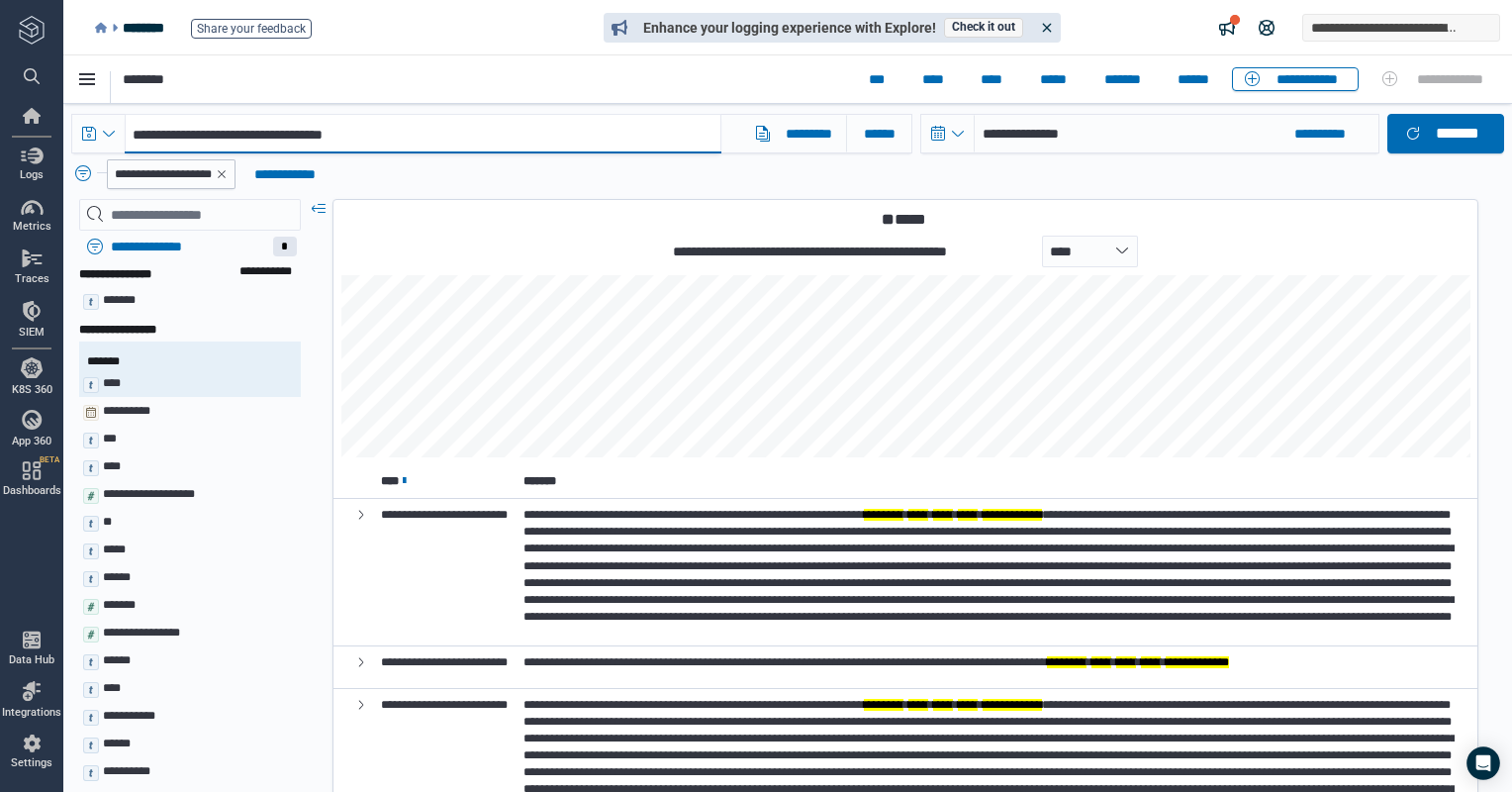 drag, startPoint x: 416, startPoint y: 138, endPoint x: 139, endPoint y: 143, distance: 277.04512 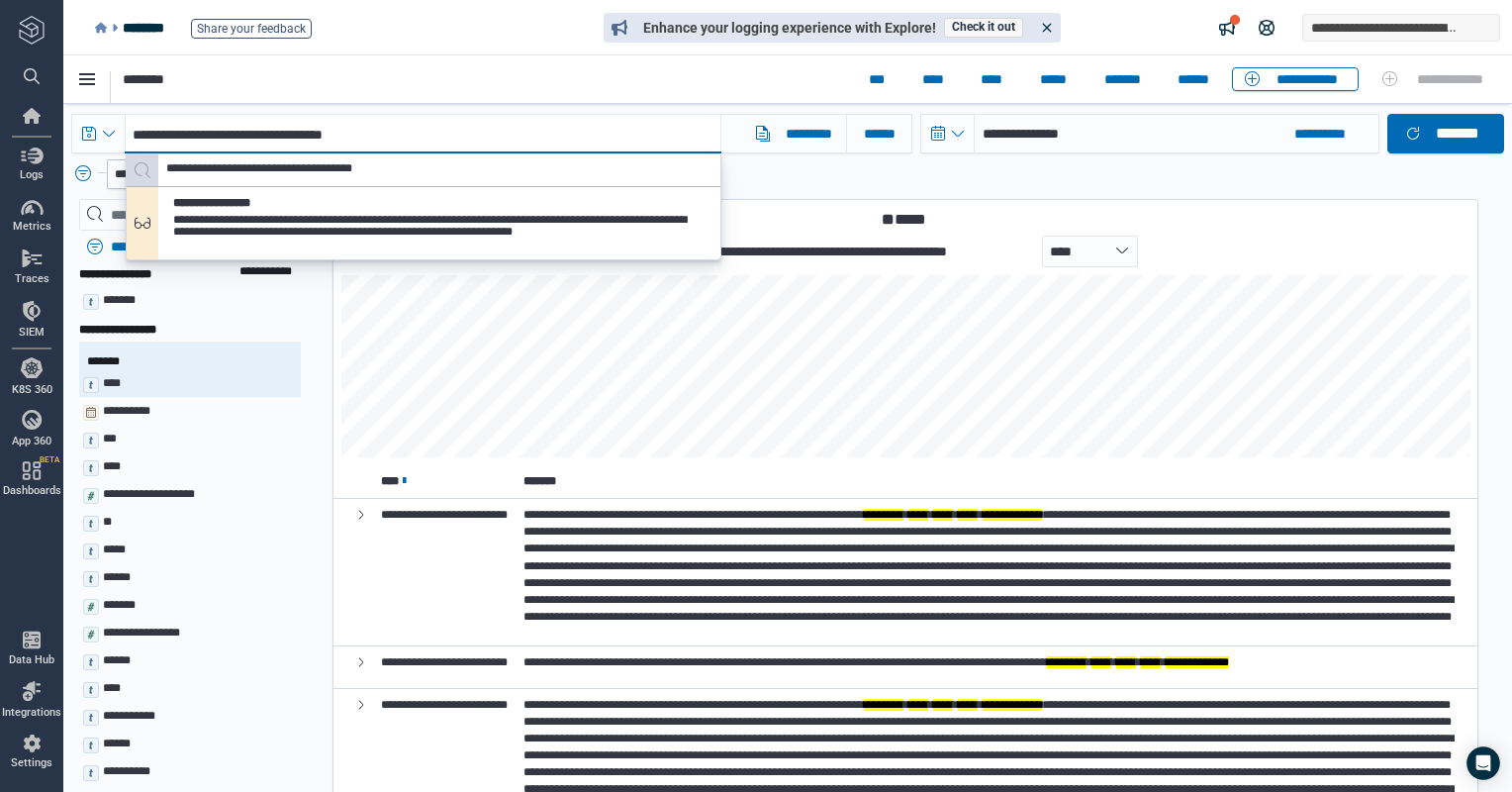 paste 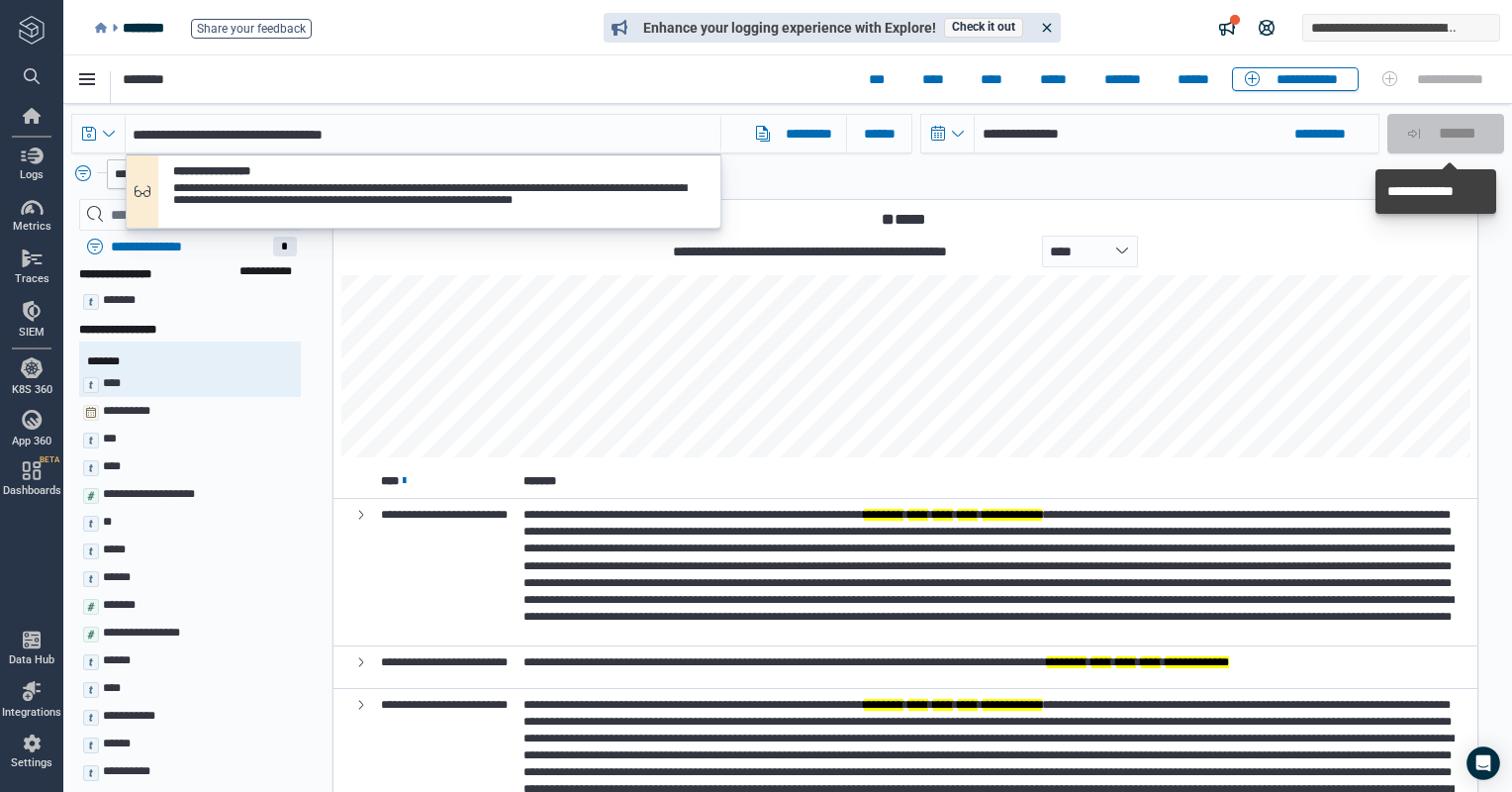 click on "******" at bounding box center [1450, 134] 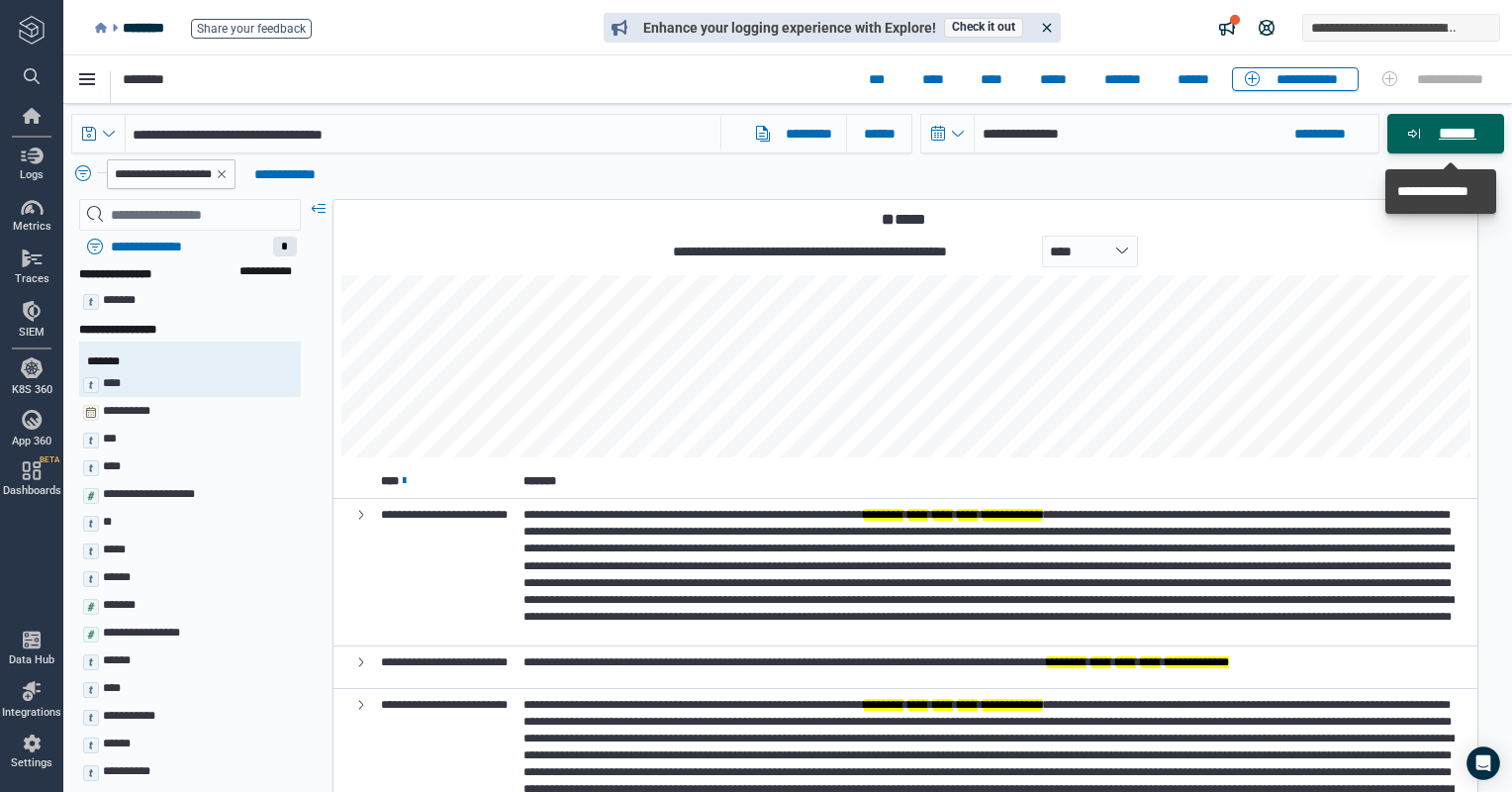click on "******" at bounding box center (1457, 134) 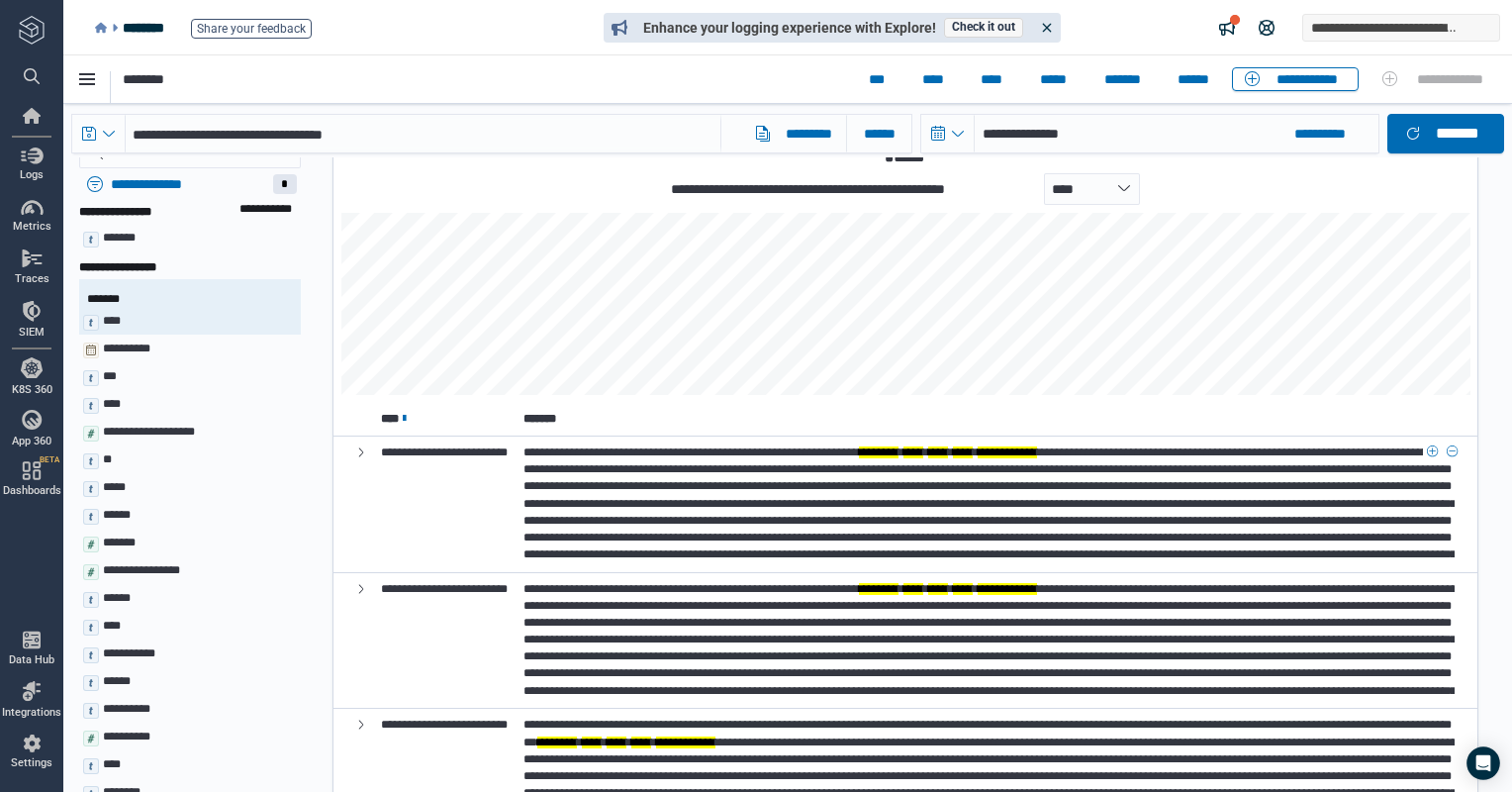 scroll, scrollTop: 126, scrollLeft: 0, axis: vertical 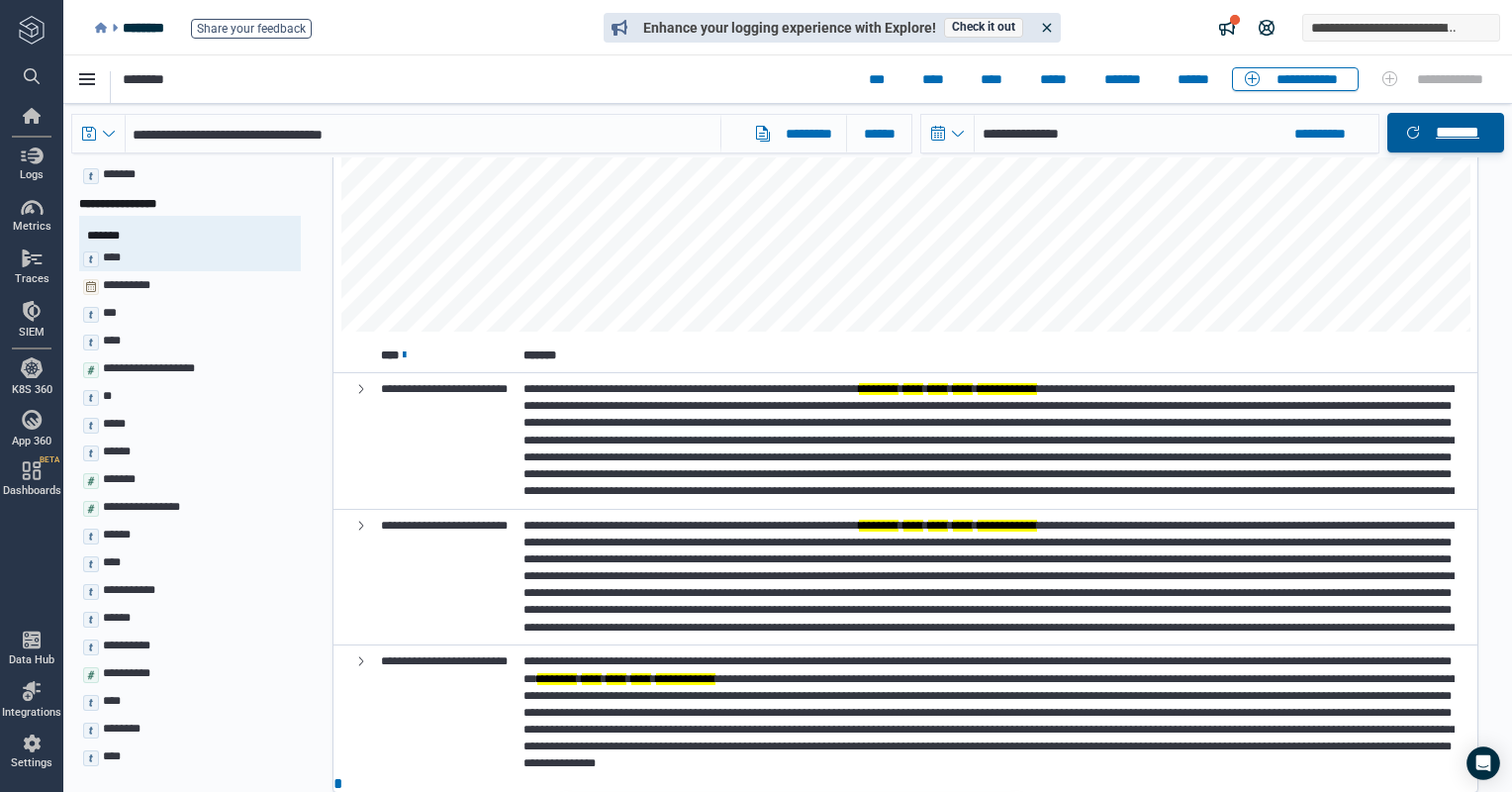 click on "*******" at bounding box center [1458, 133] 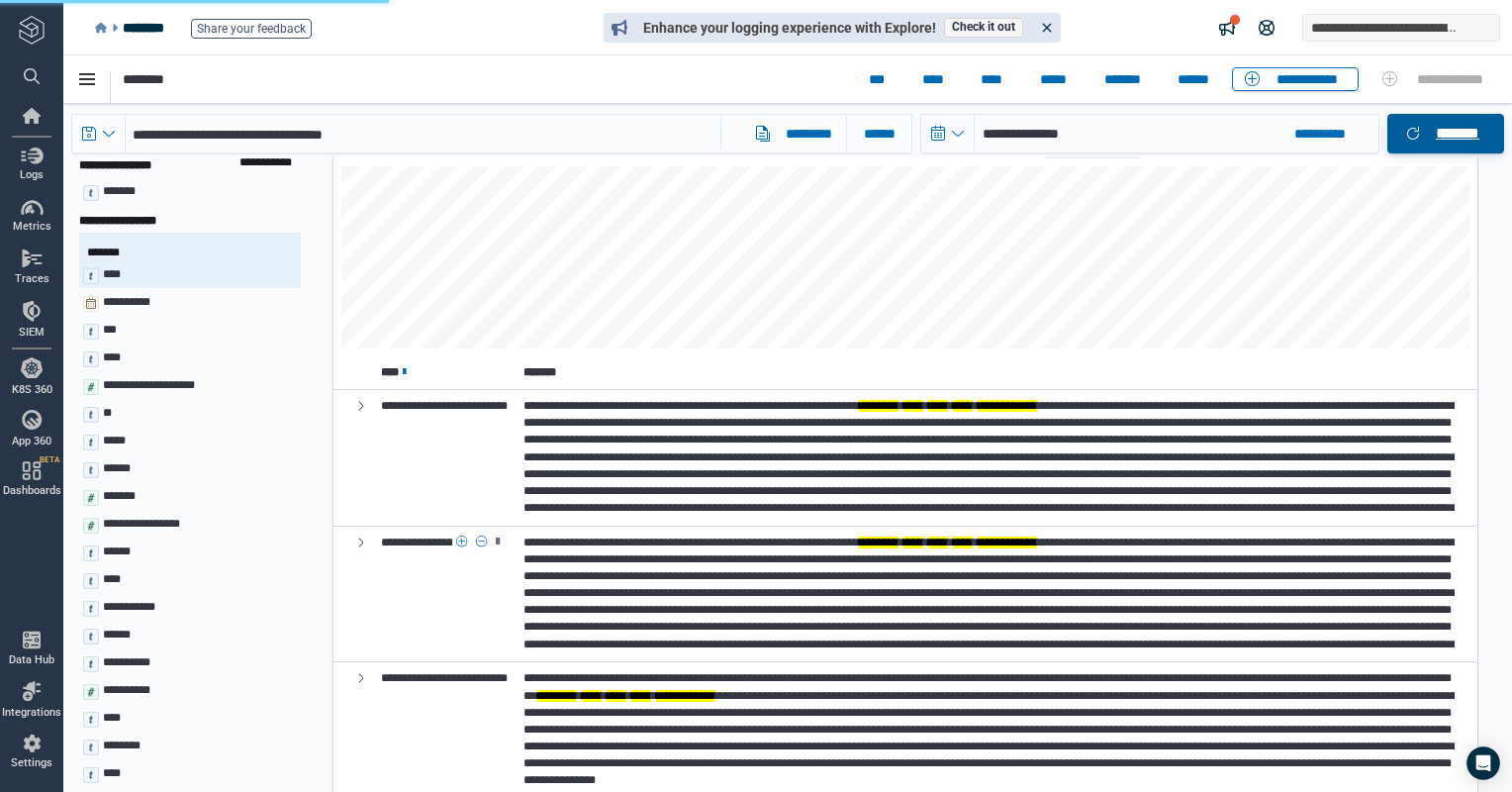 scroll, scrollTop: 126, scrollLeft: 0, axis: vertical 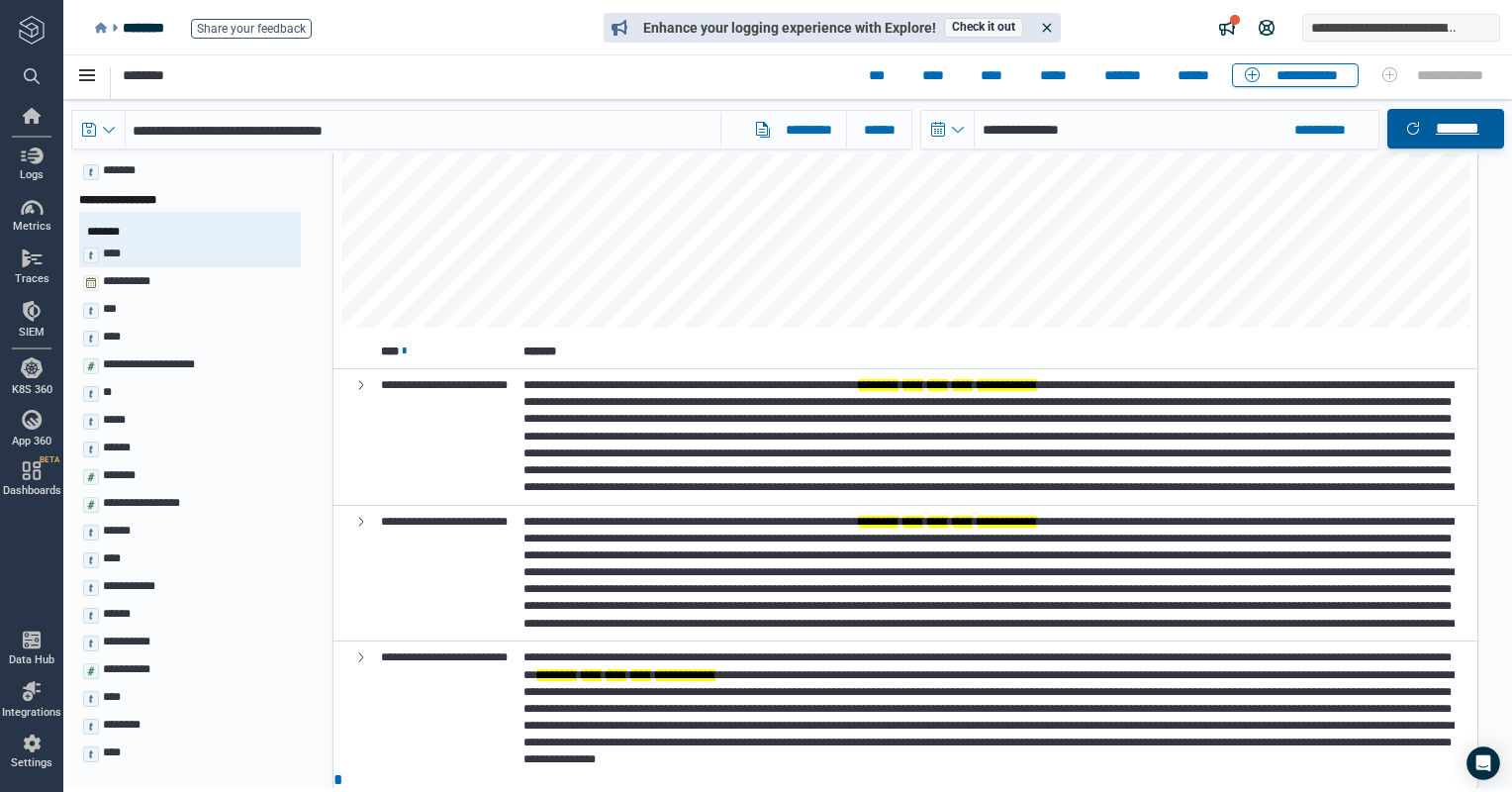 click on "*******" at bounding box center [1458, 129] 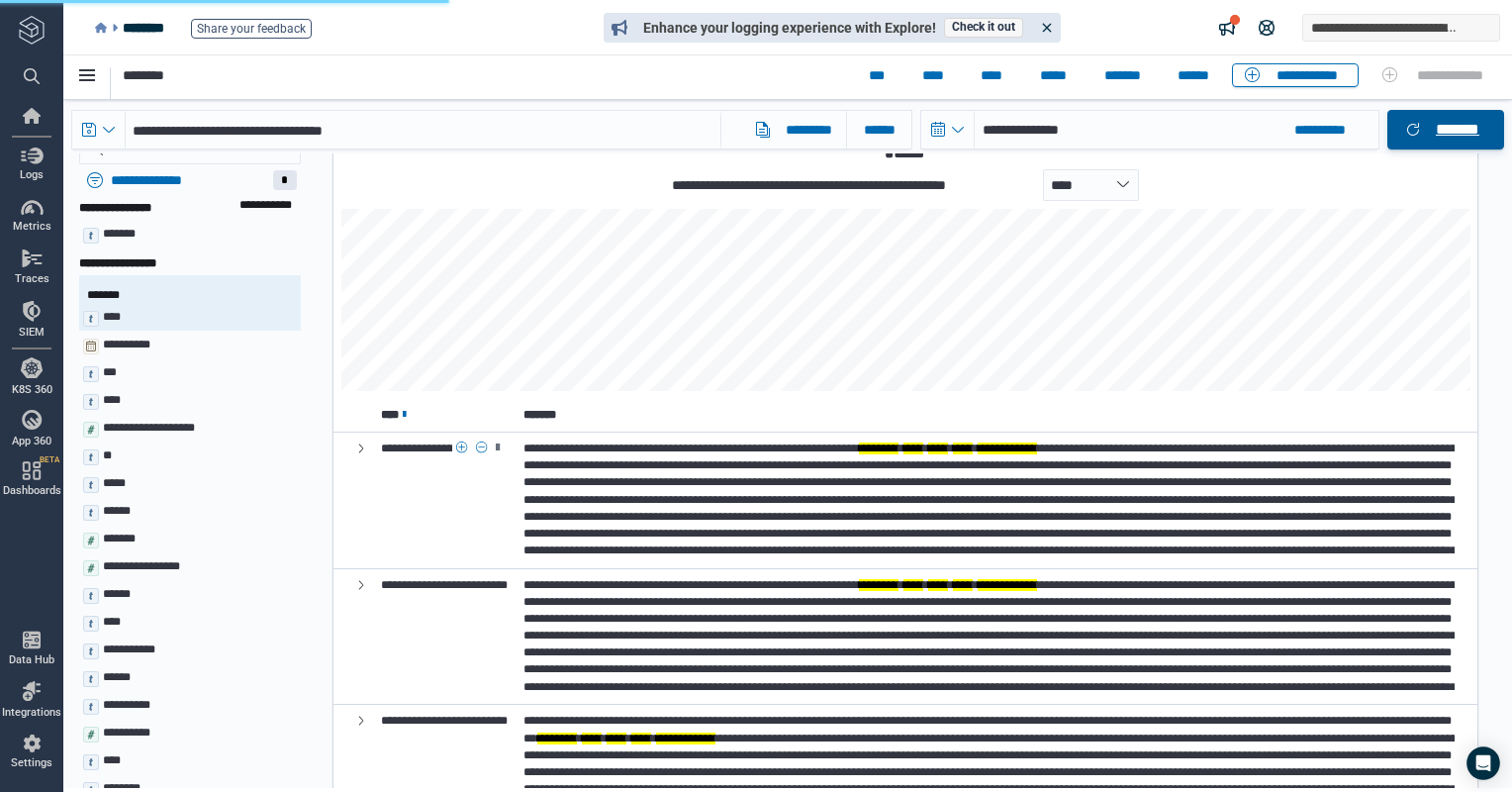scroll, scrollTop: 126, scrollLeft: 0, axis: vertical 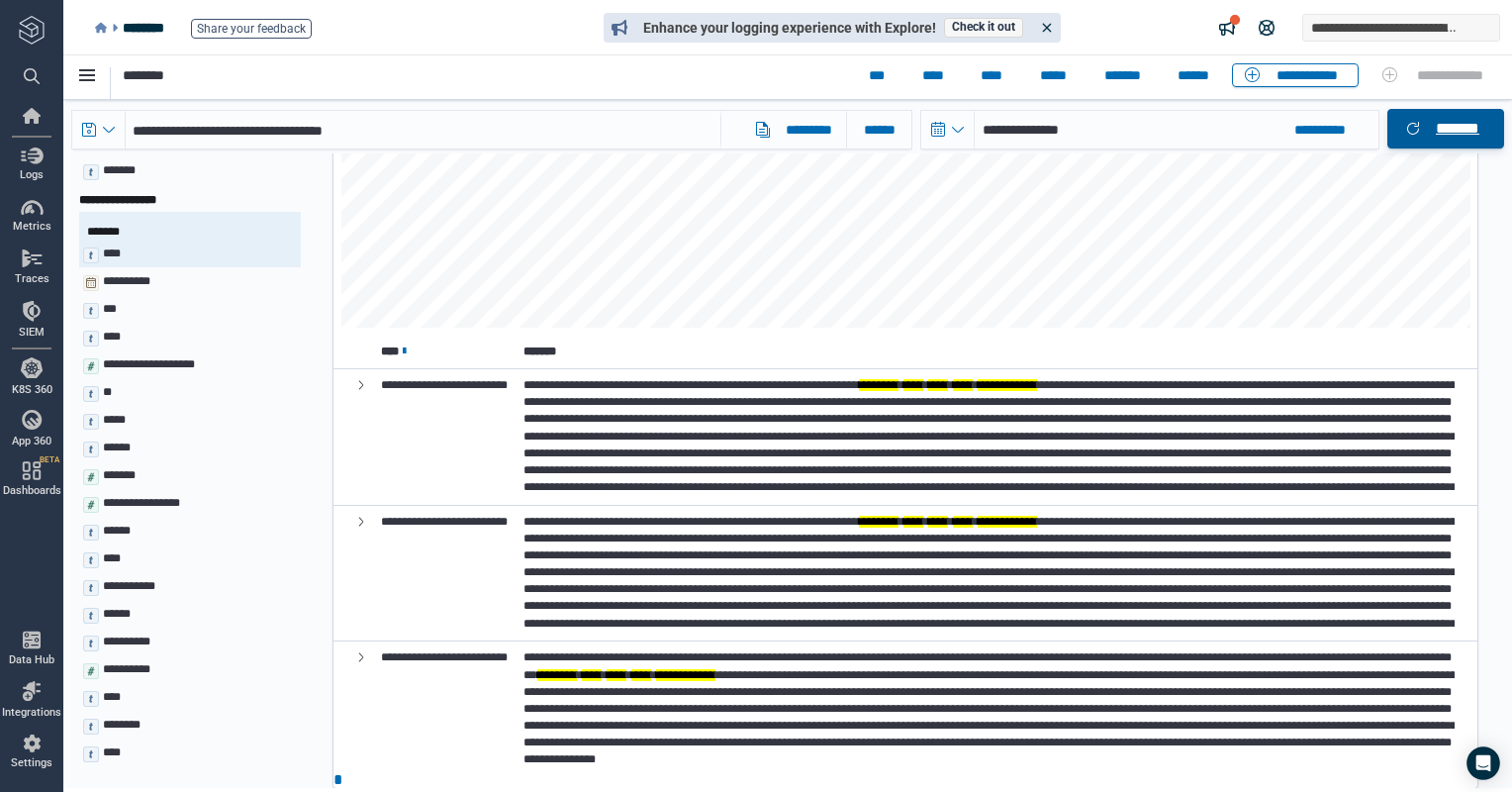 click on "*******" at bounding box center [1458, 129] 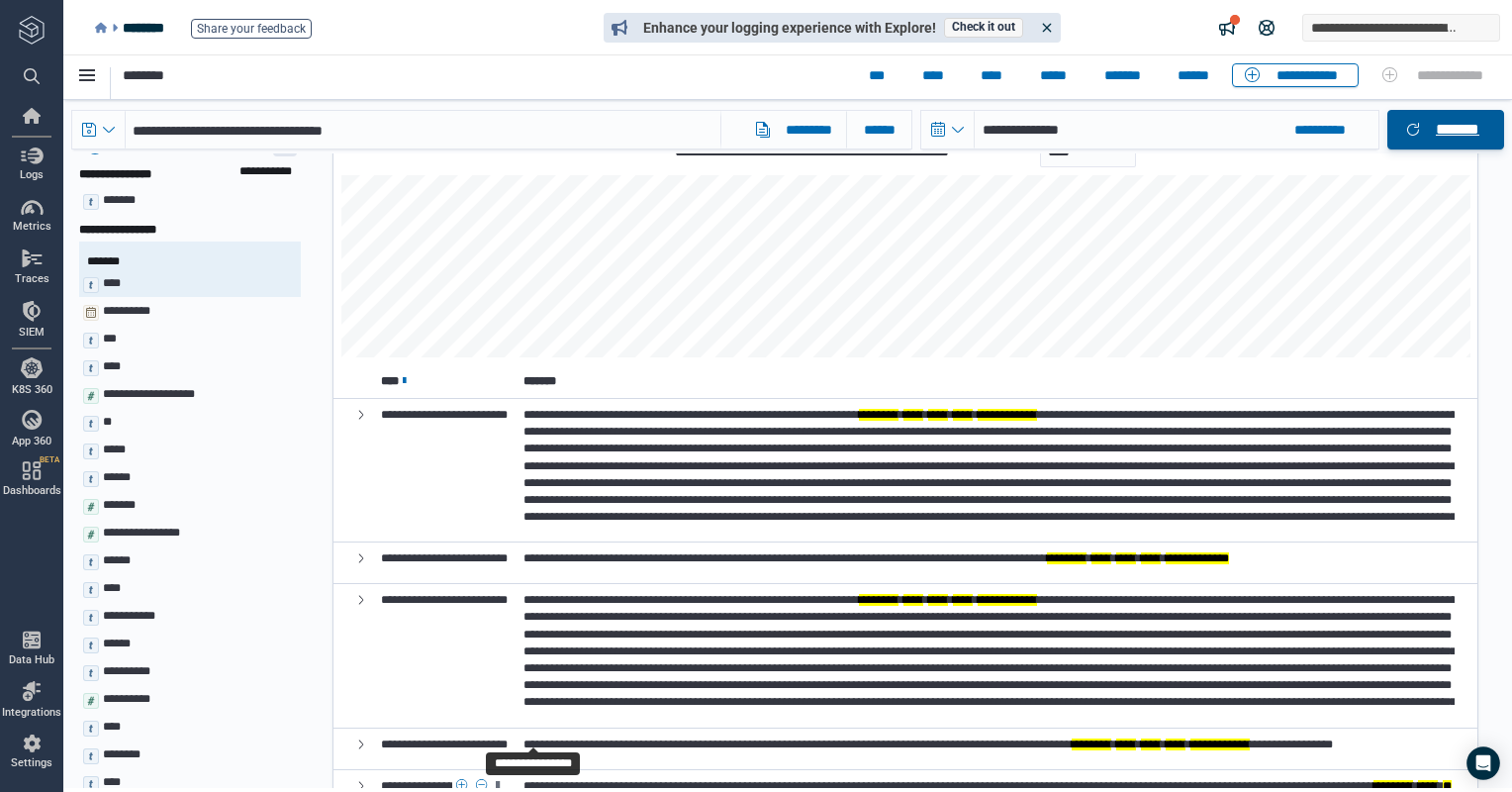 scroll, scrollTop: 144, scrollLeft: 0, axis: vertical 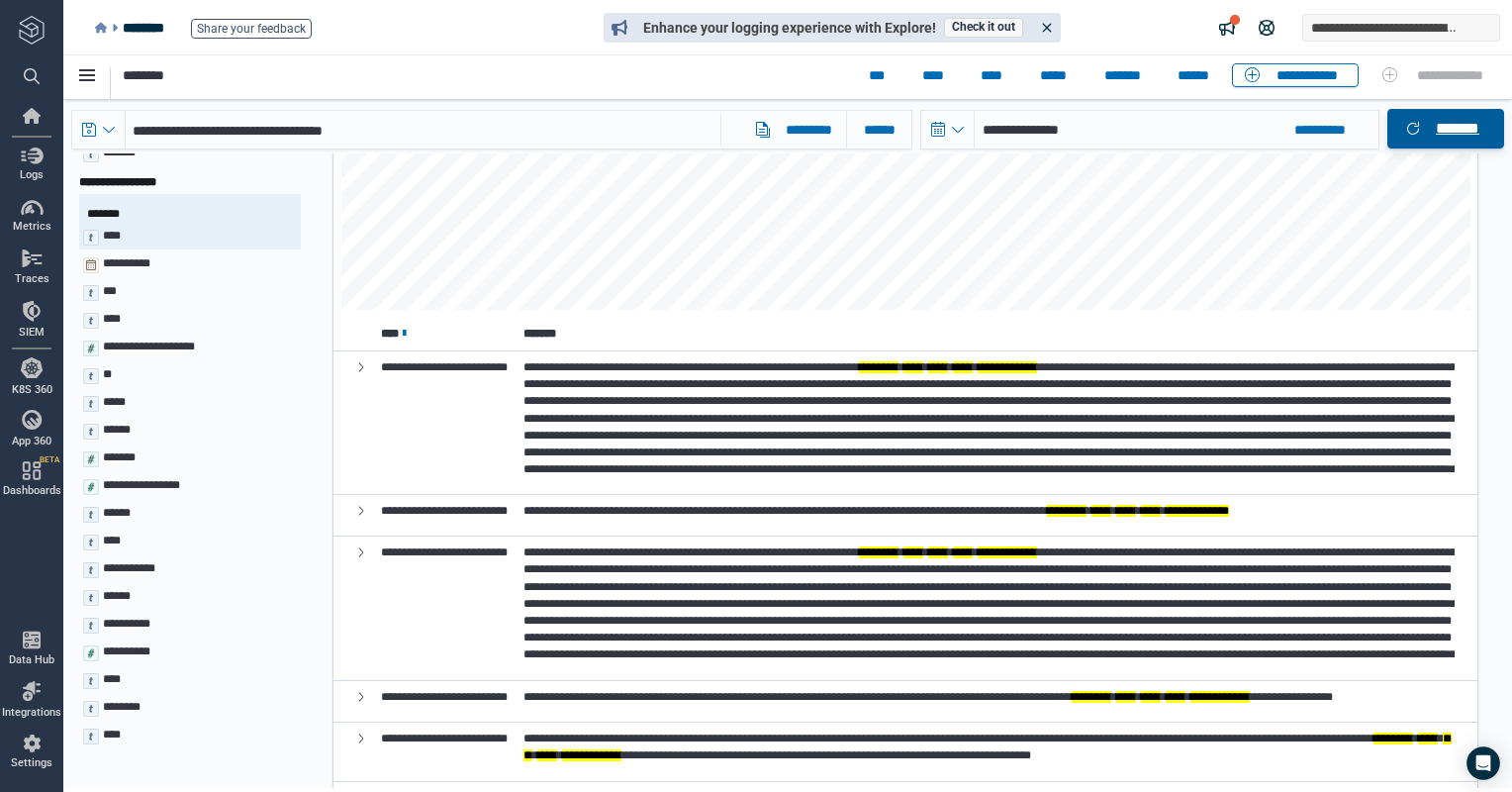 click on "*******" at bounding box center [1458, 129] 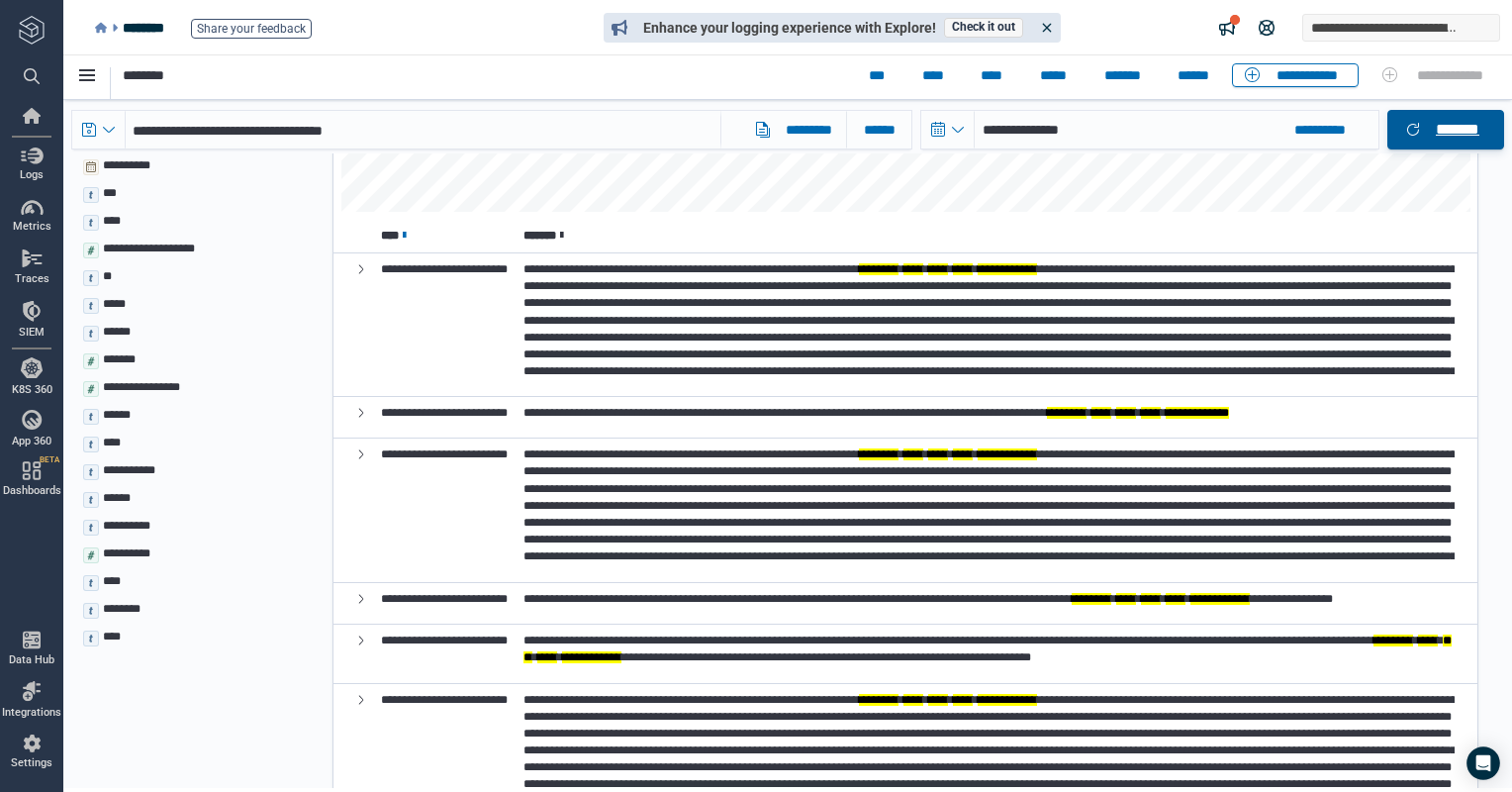 scroll, scrollTop: 198, scrollLeft: 0, axis: vertical 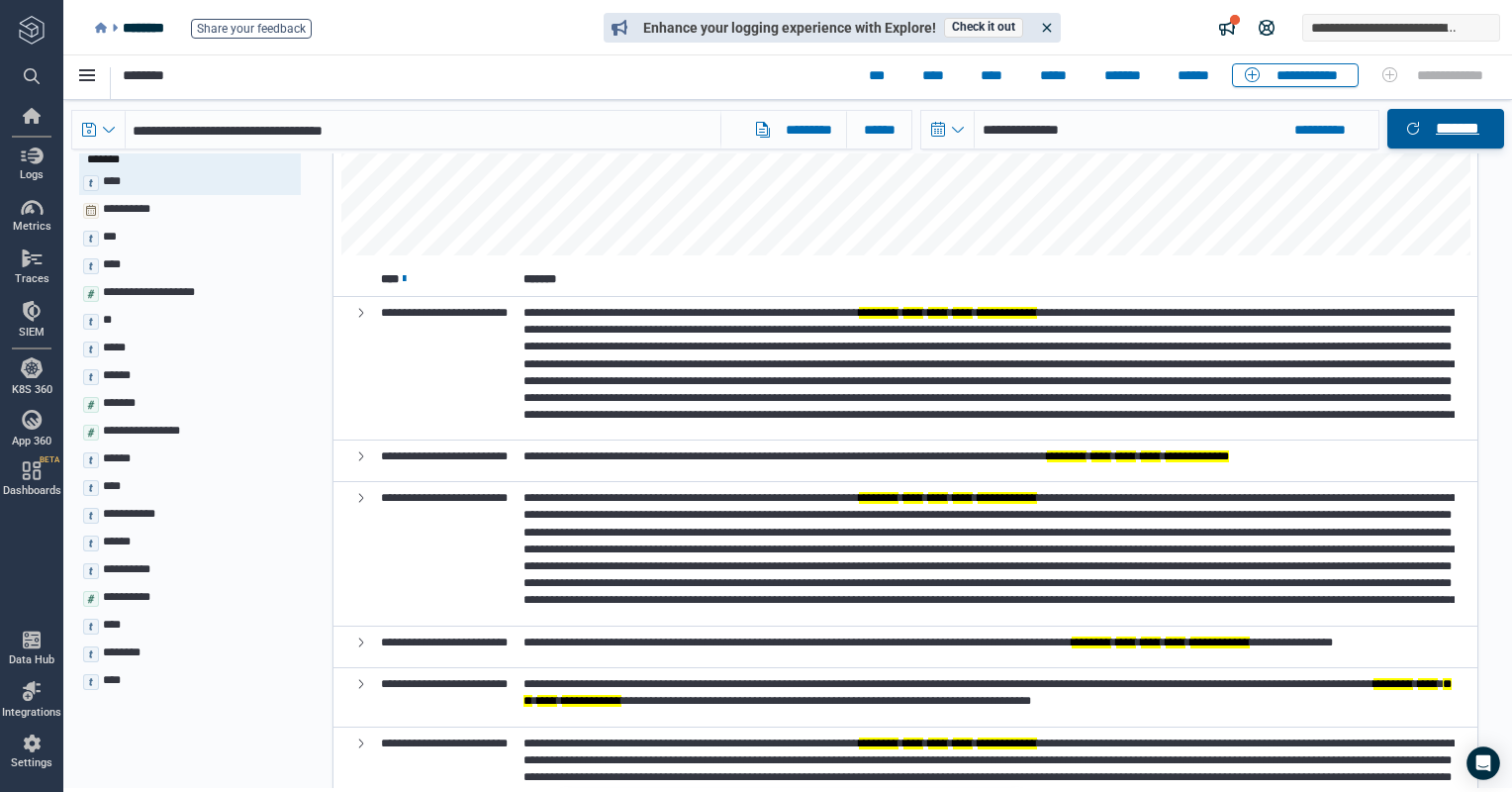 click on "*******" at bounding box center (1458, 129) 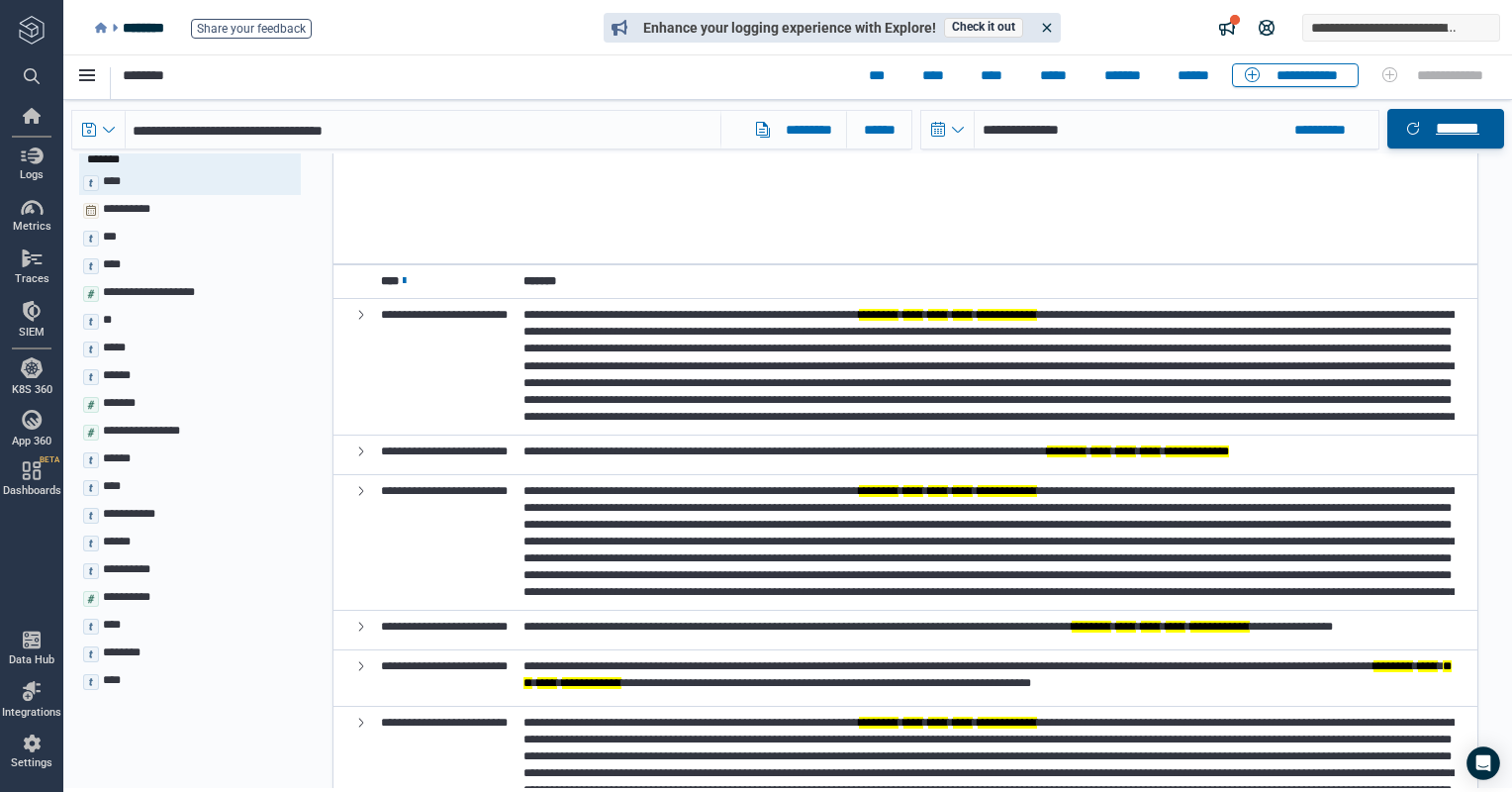 scroll, scrollTop: 0, scrollLeft: 0, axis: both 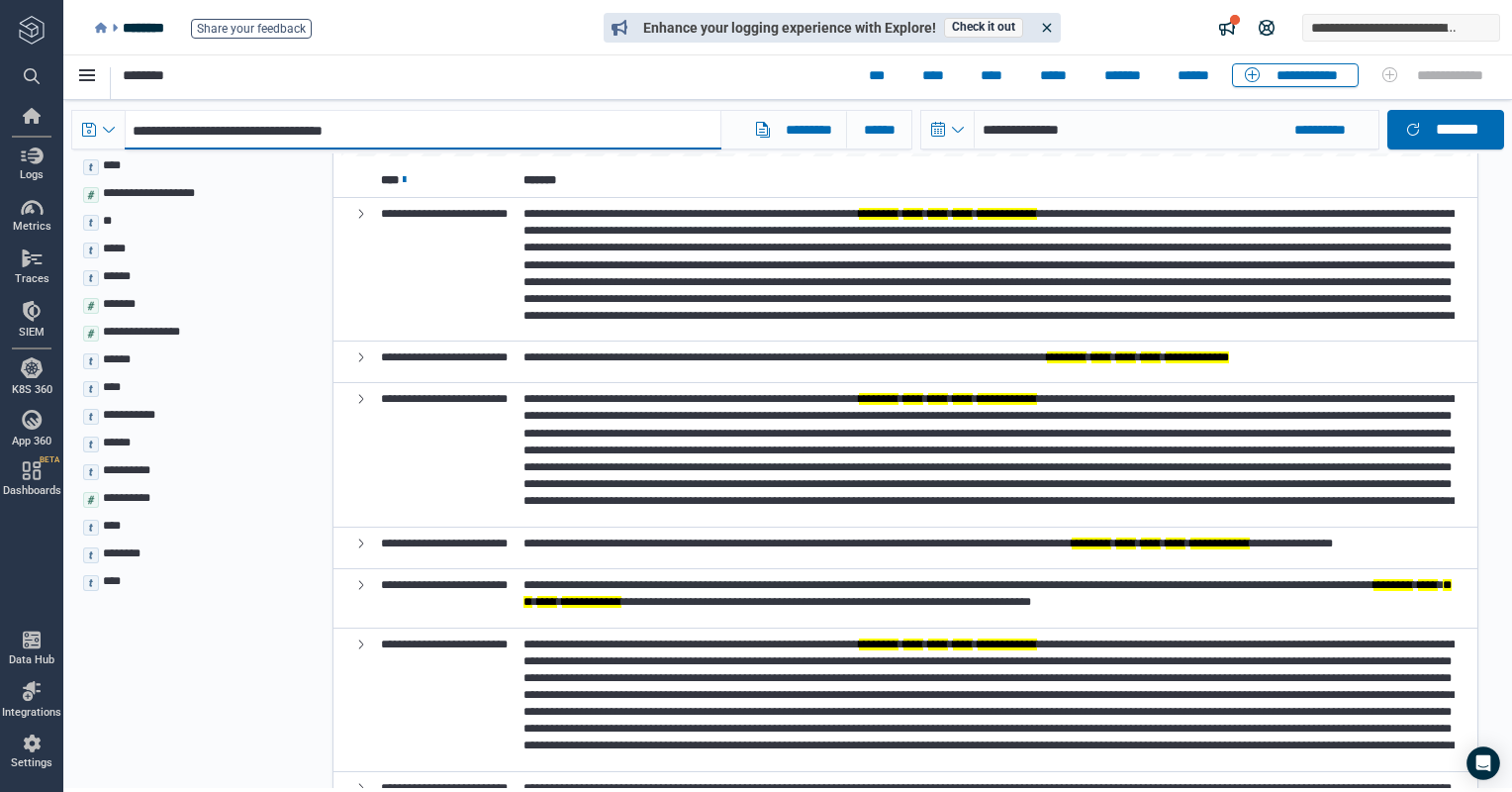 drag, startPoint x: 420, startPoint y: 132, endPoint x: 138, endPoint y: 130, distance: 282.00709 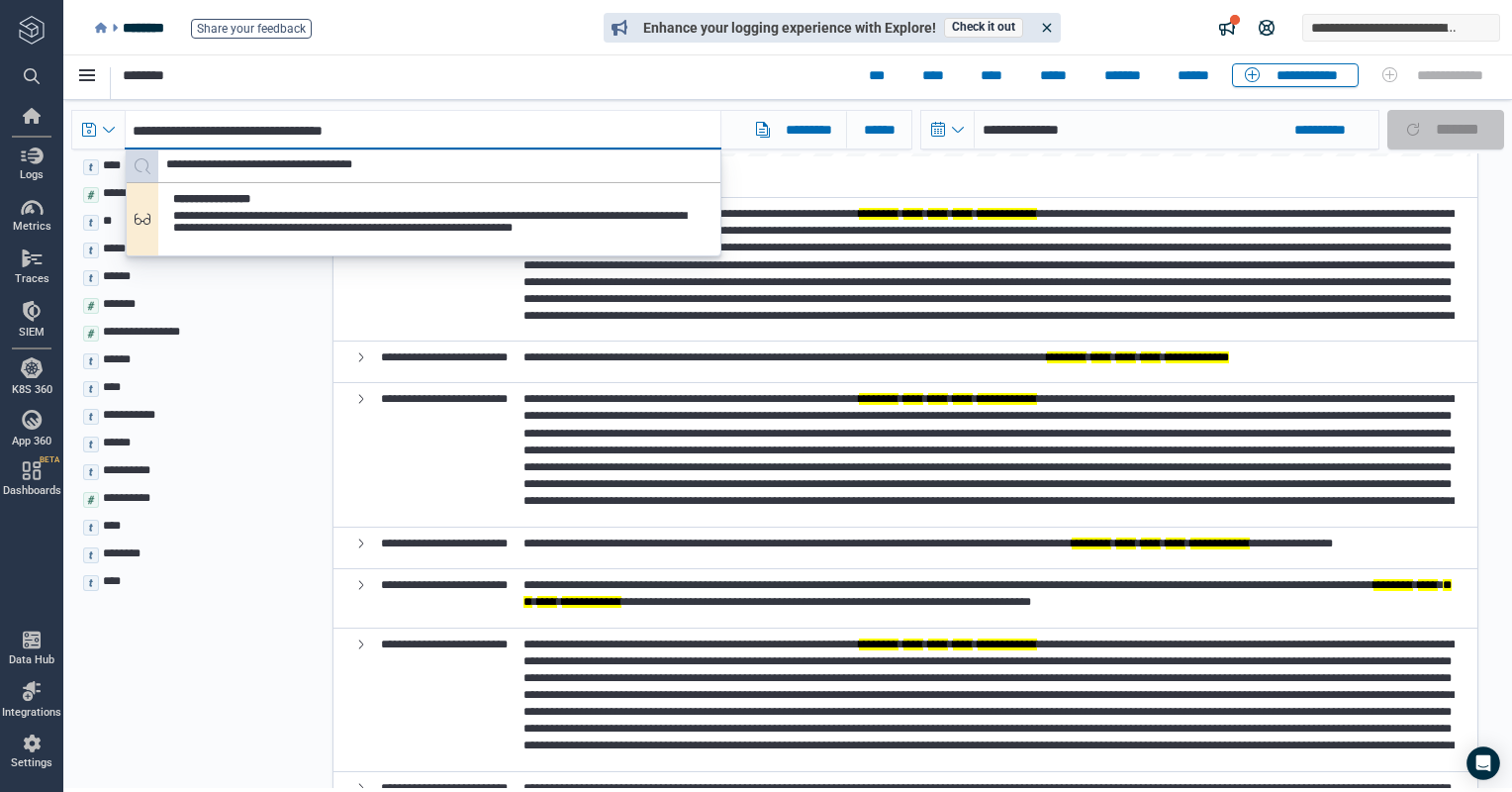 paste 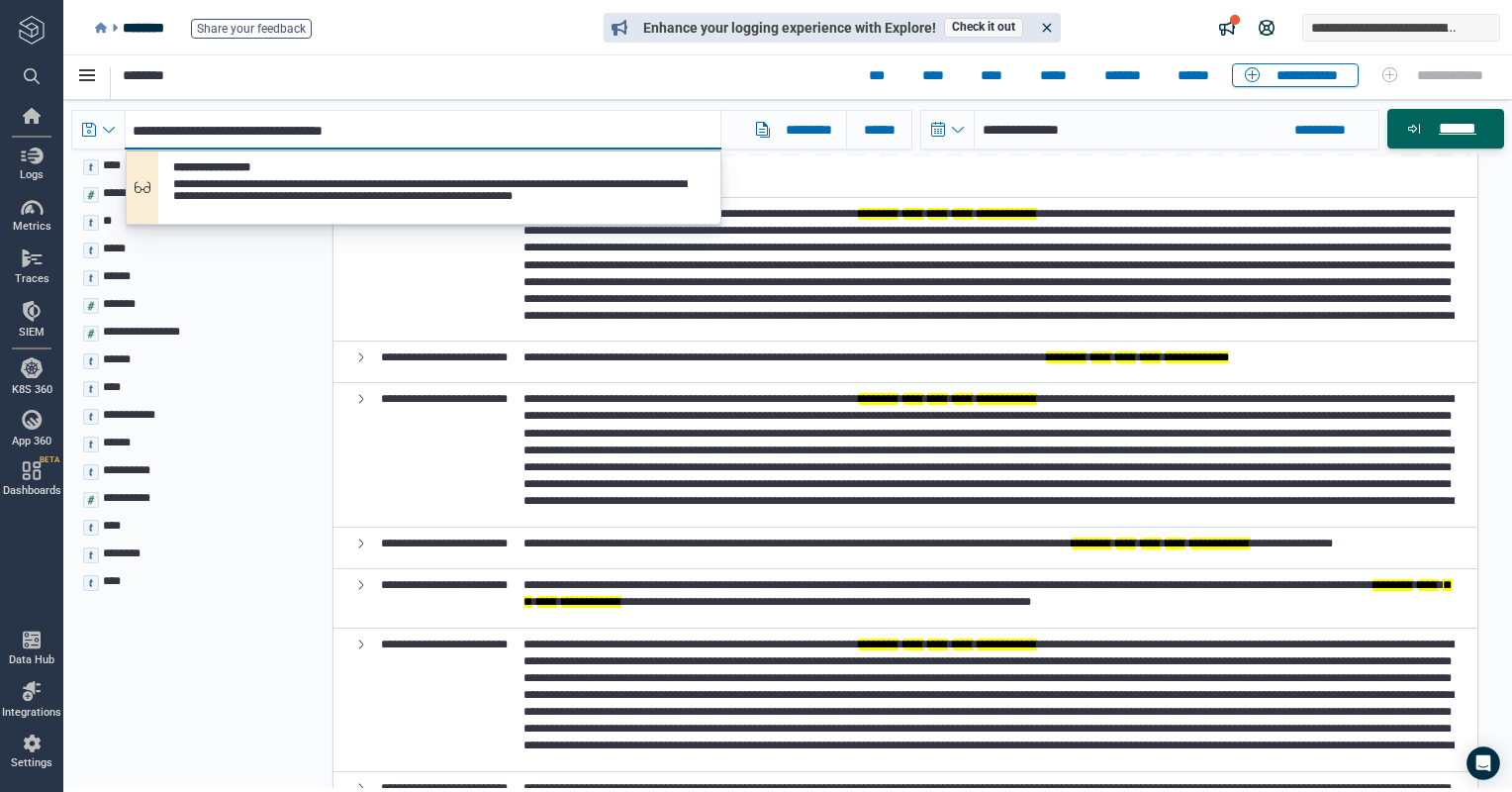 type on "**********" 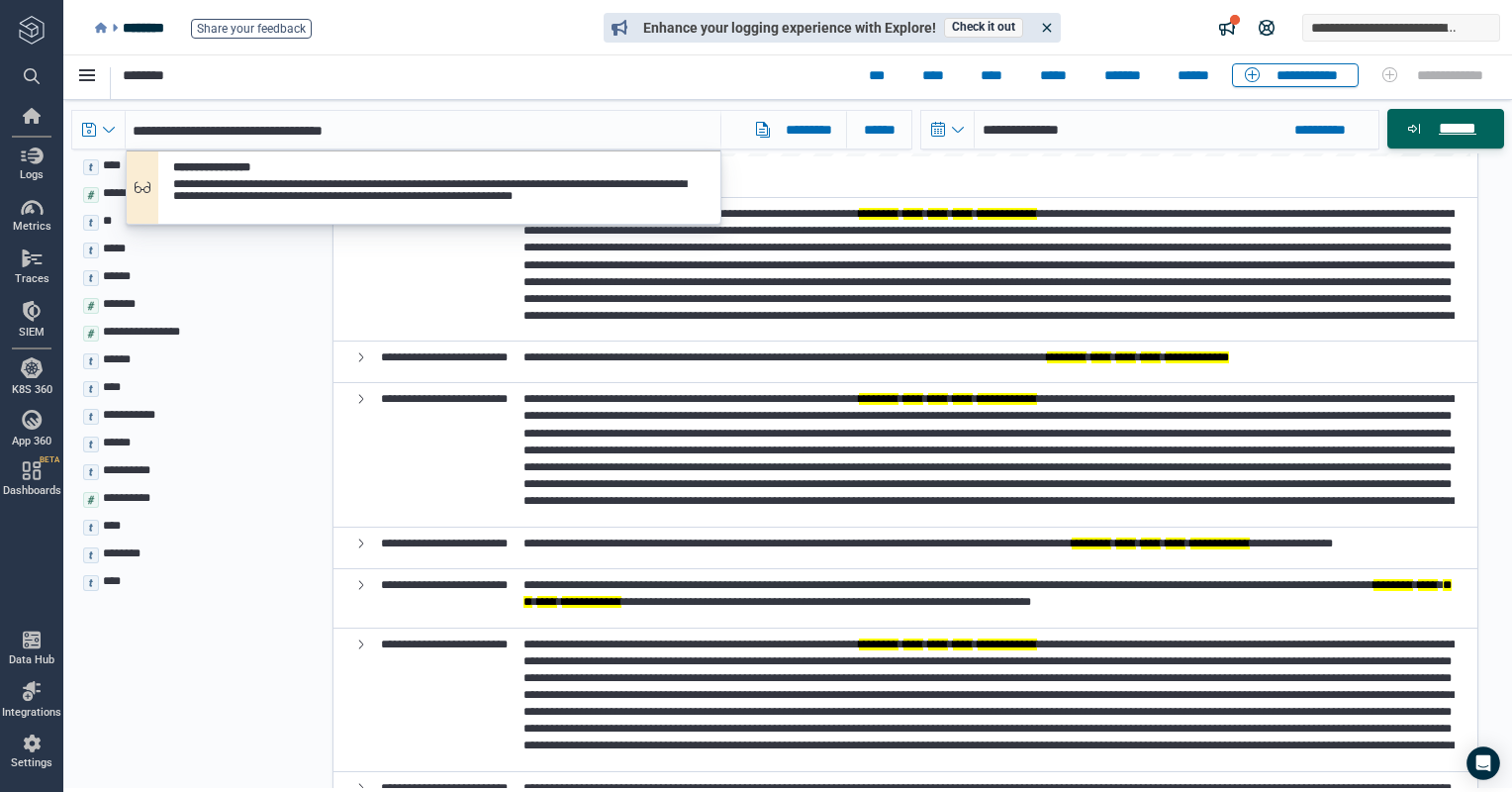 click on "******" at bounding box center [1457, 129] 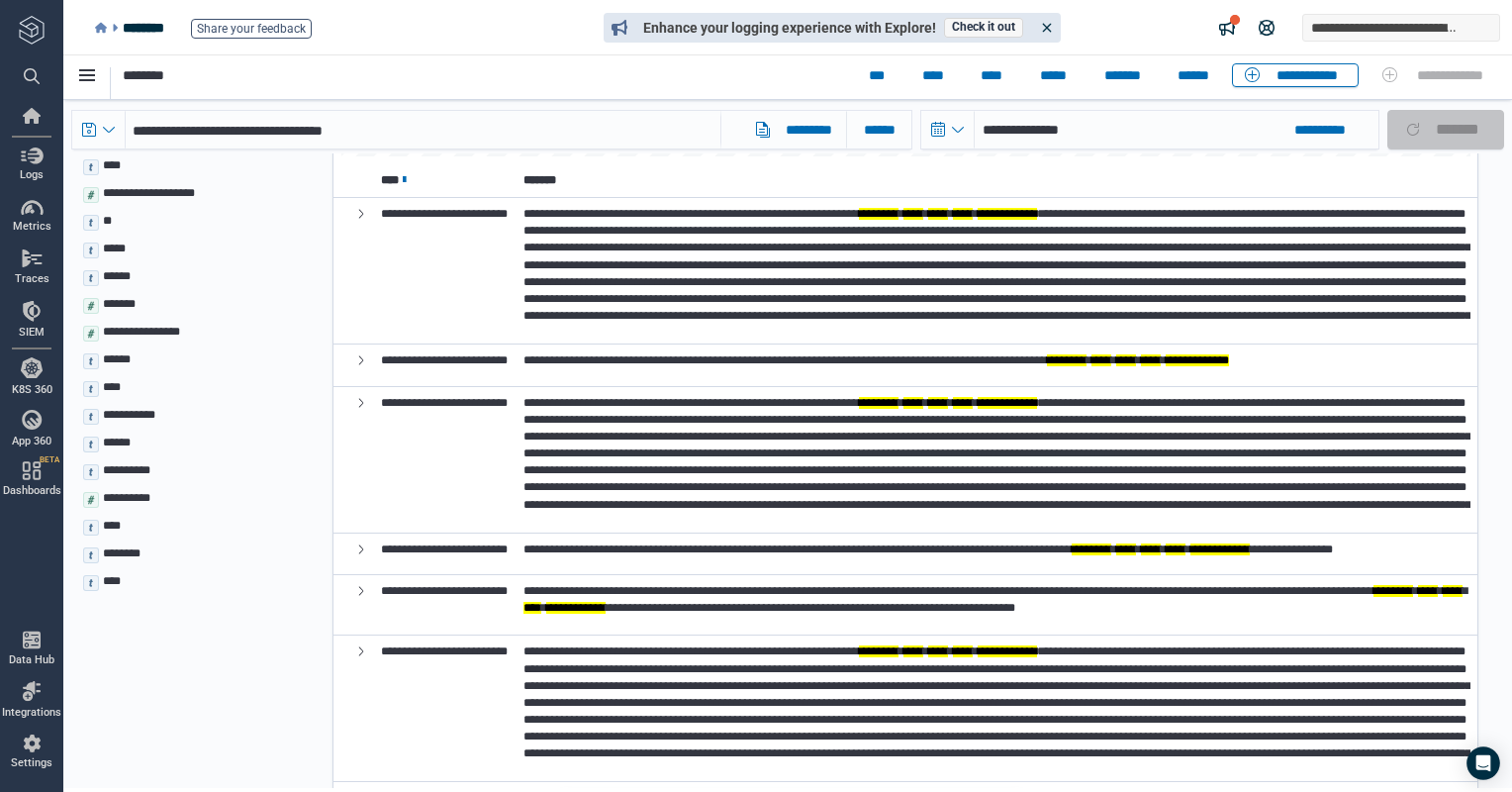 scroll, scrollTop: 0, scrollLeft: 0, axis: both 